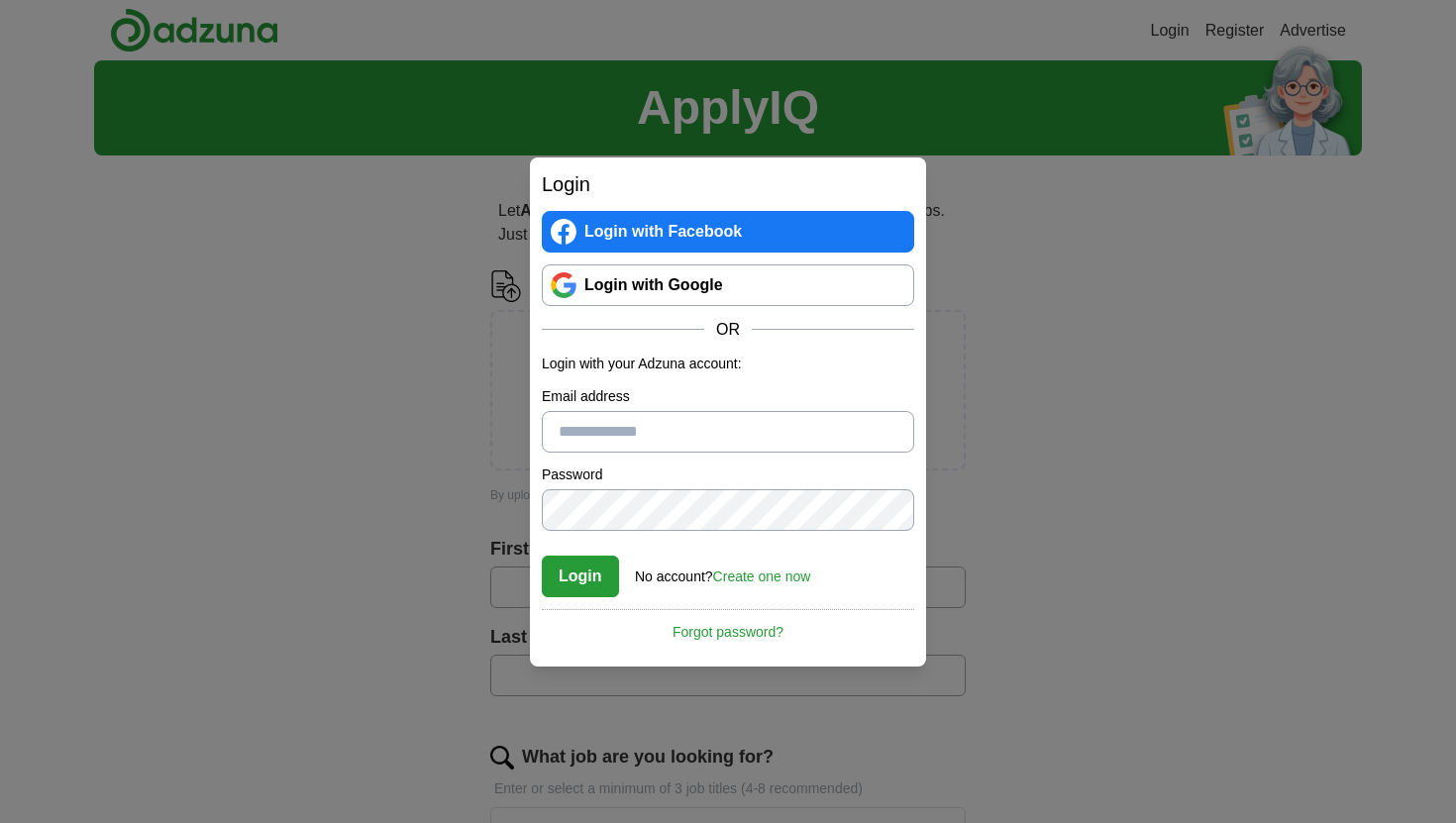 scroll, scrollTop: 0, scrollLeft: 0, axis: both 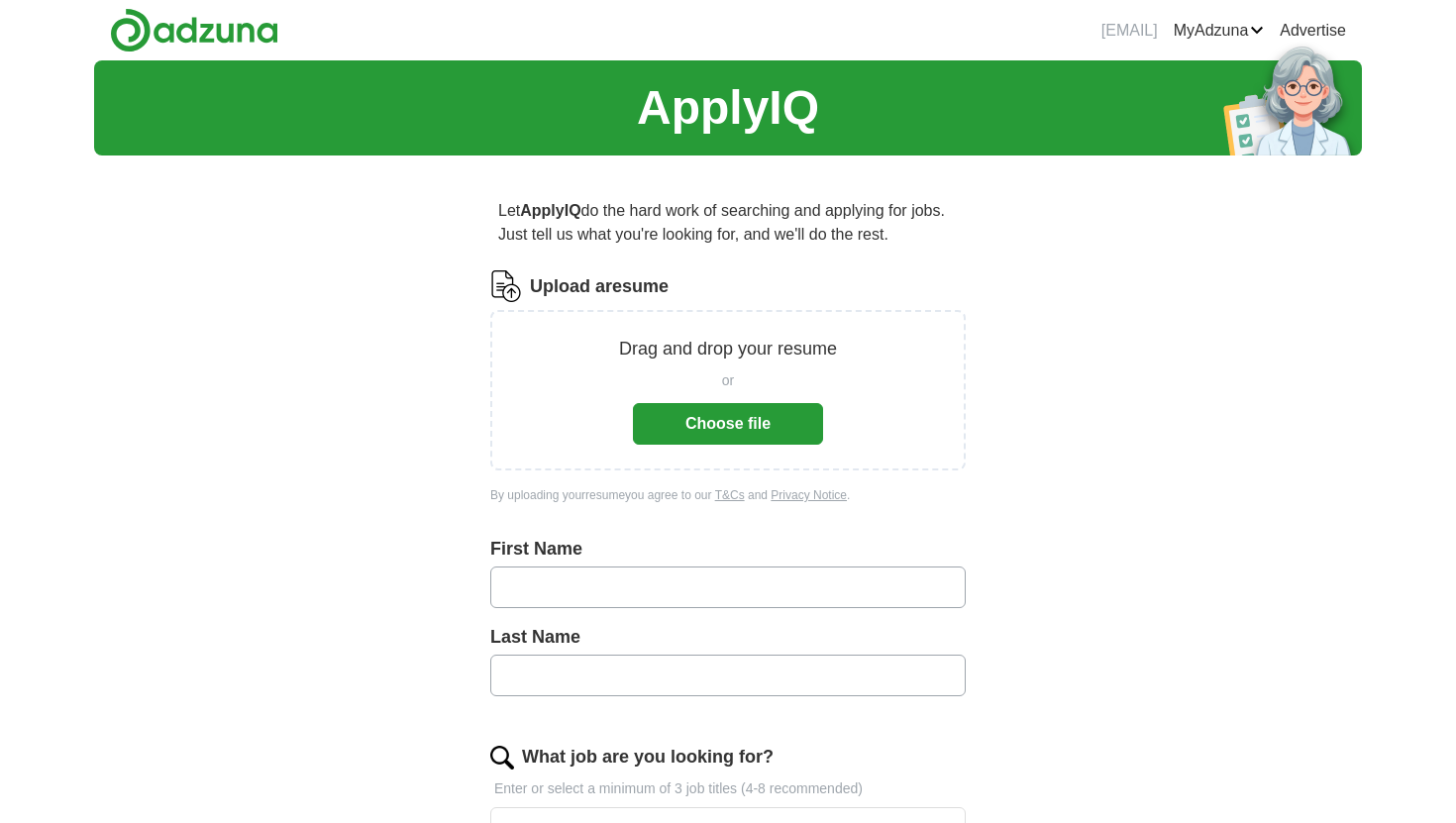 click on "Choose file" at bounding box center [728, 424] 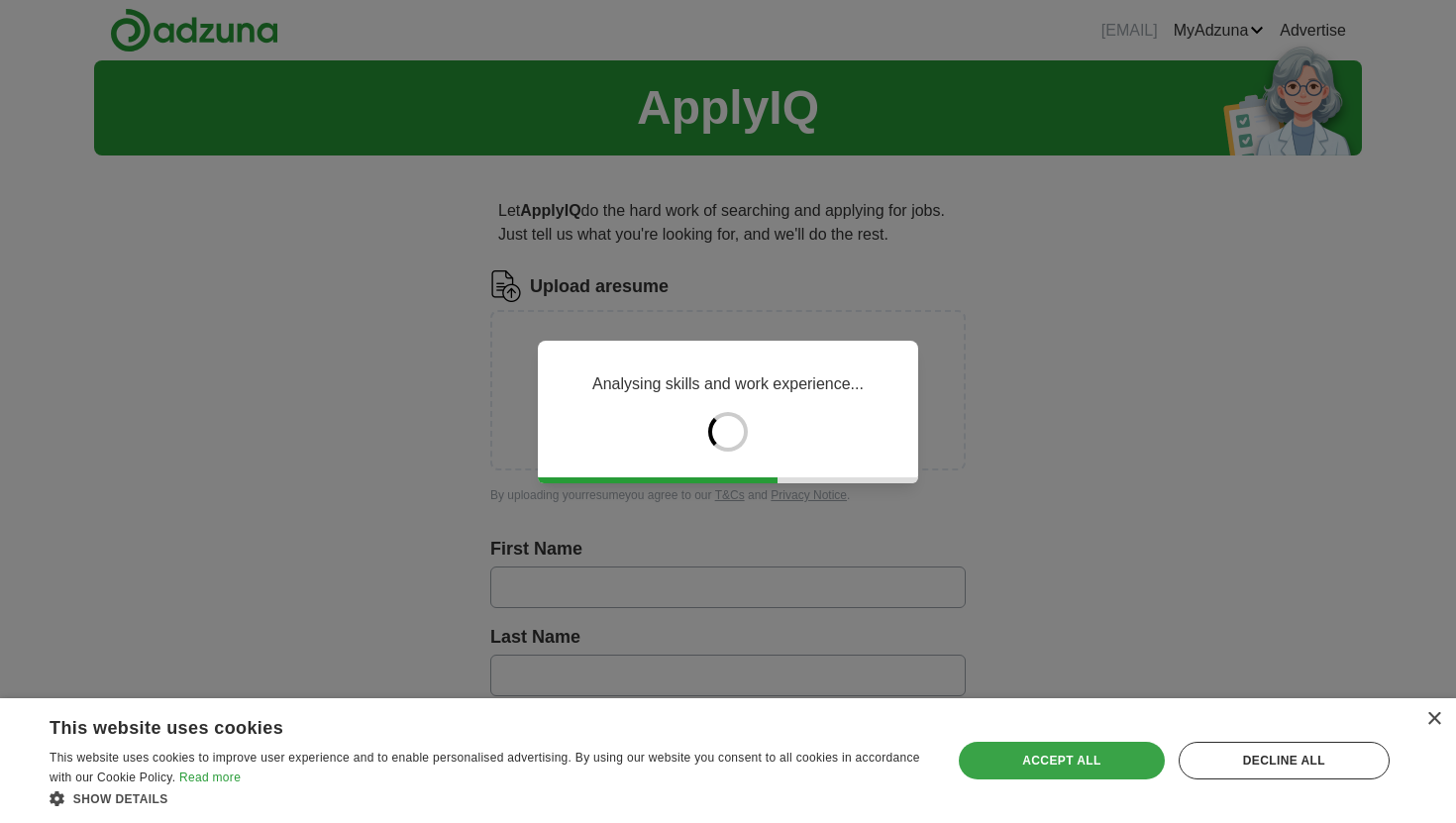 click on "Accept all" at bounding box center [1062, 761] 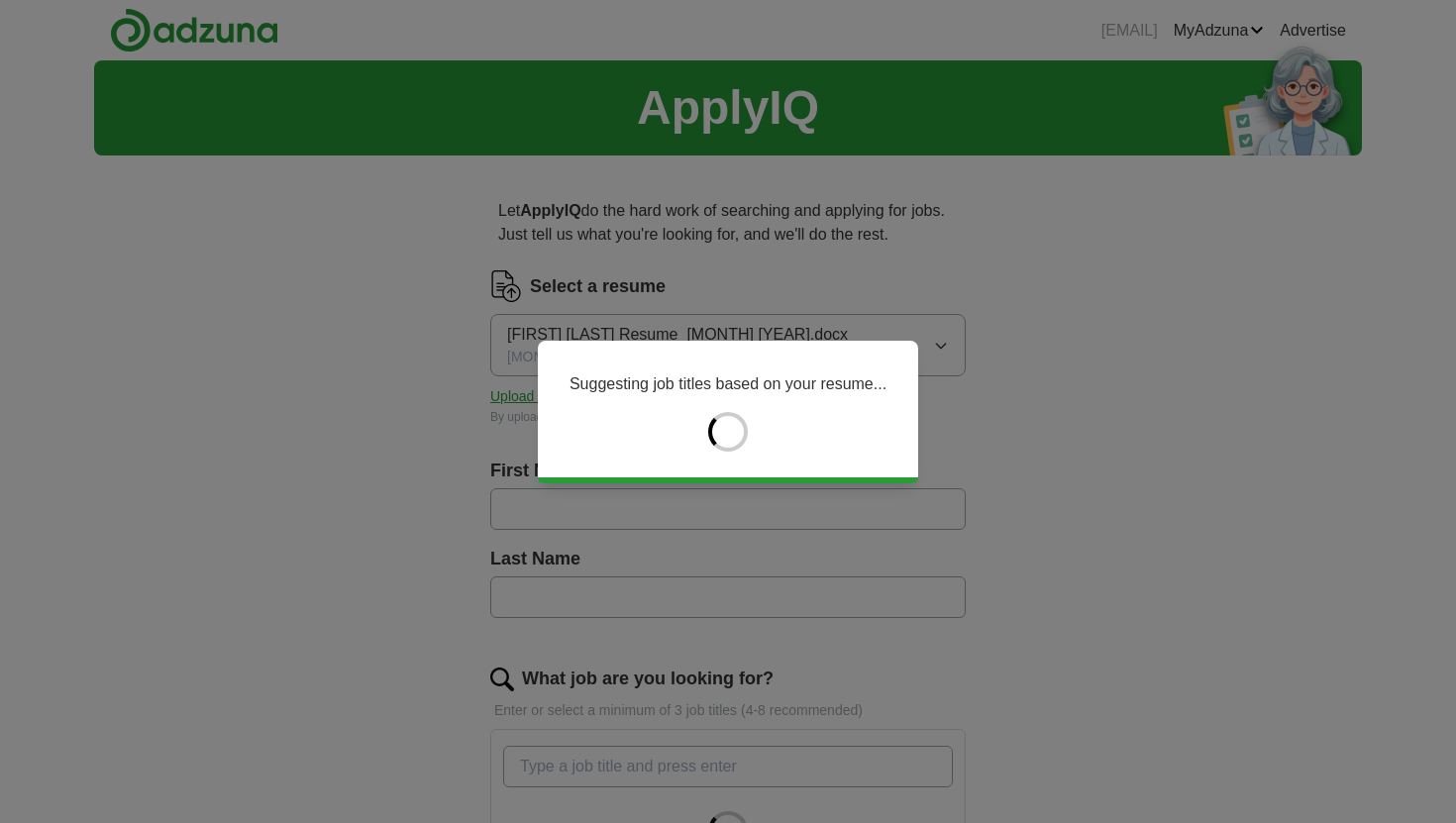 type on "*******" 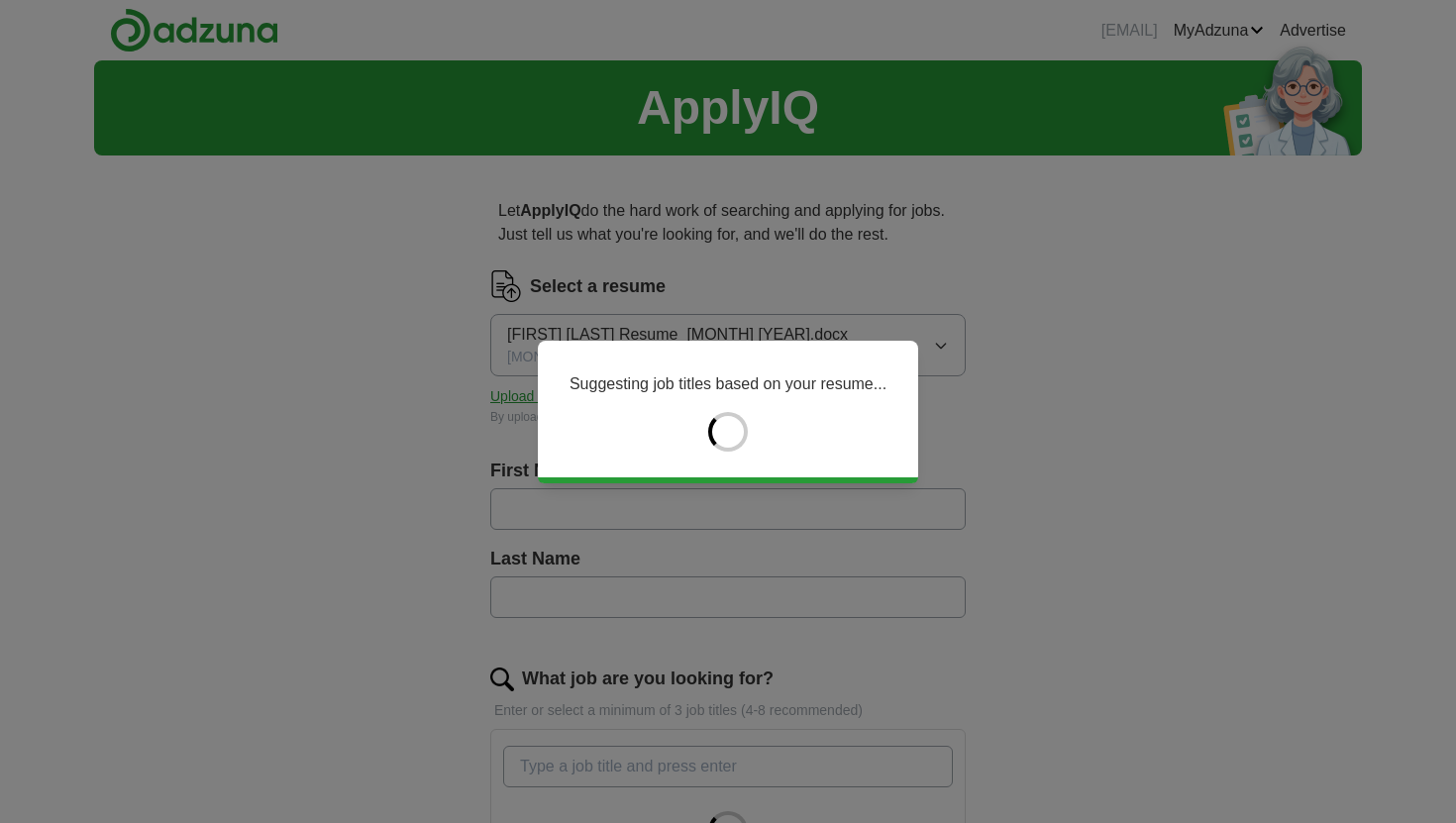 type on "*****" 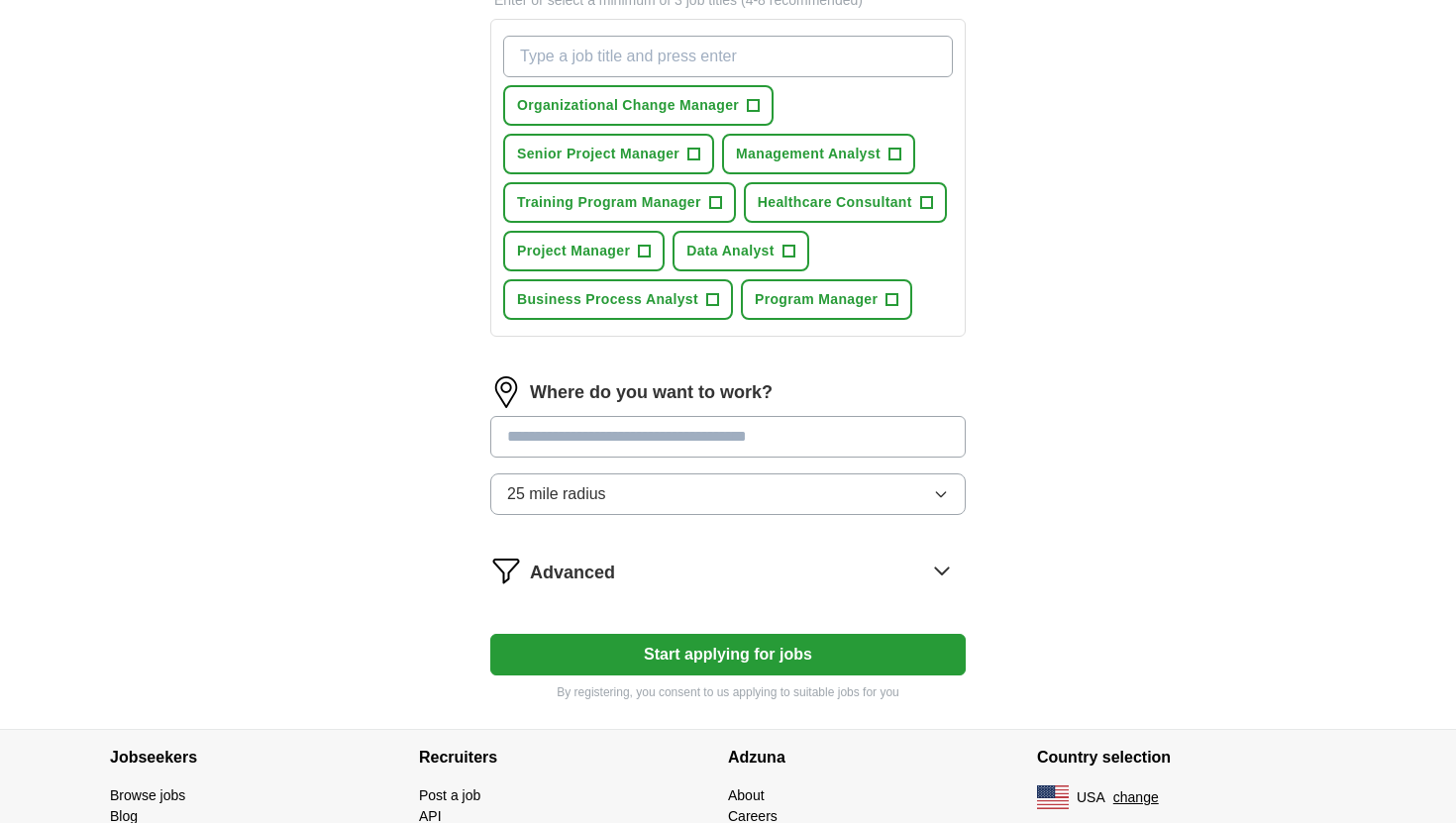scroll, scrollTop: 713, scrollLeft: 0, axis: vertical 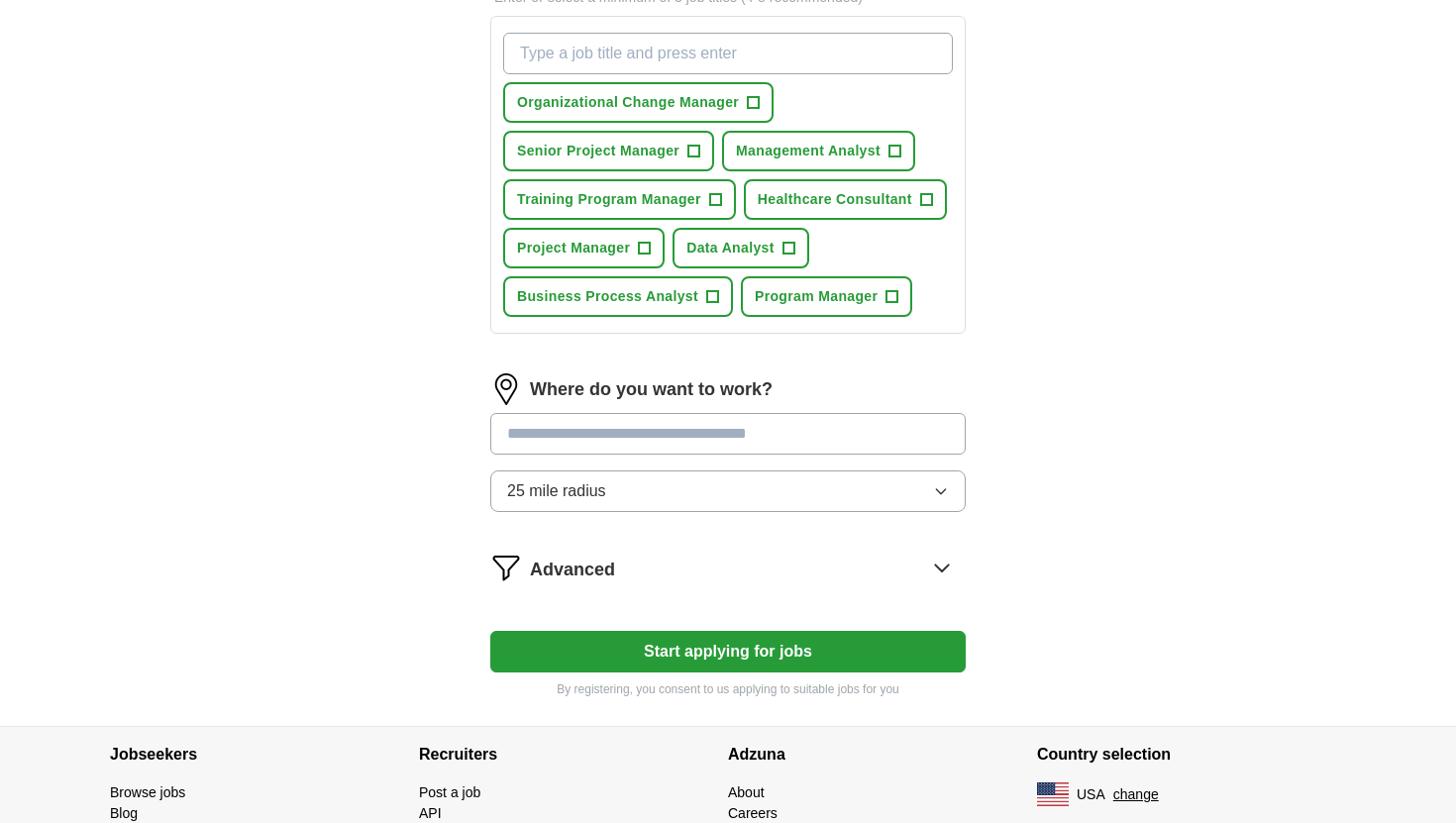 click 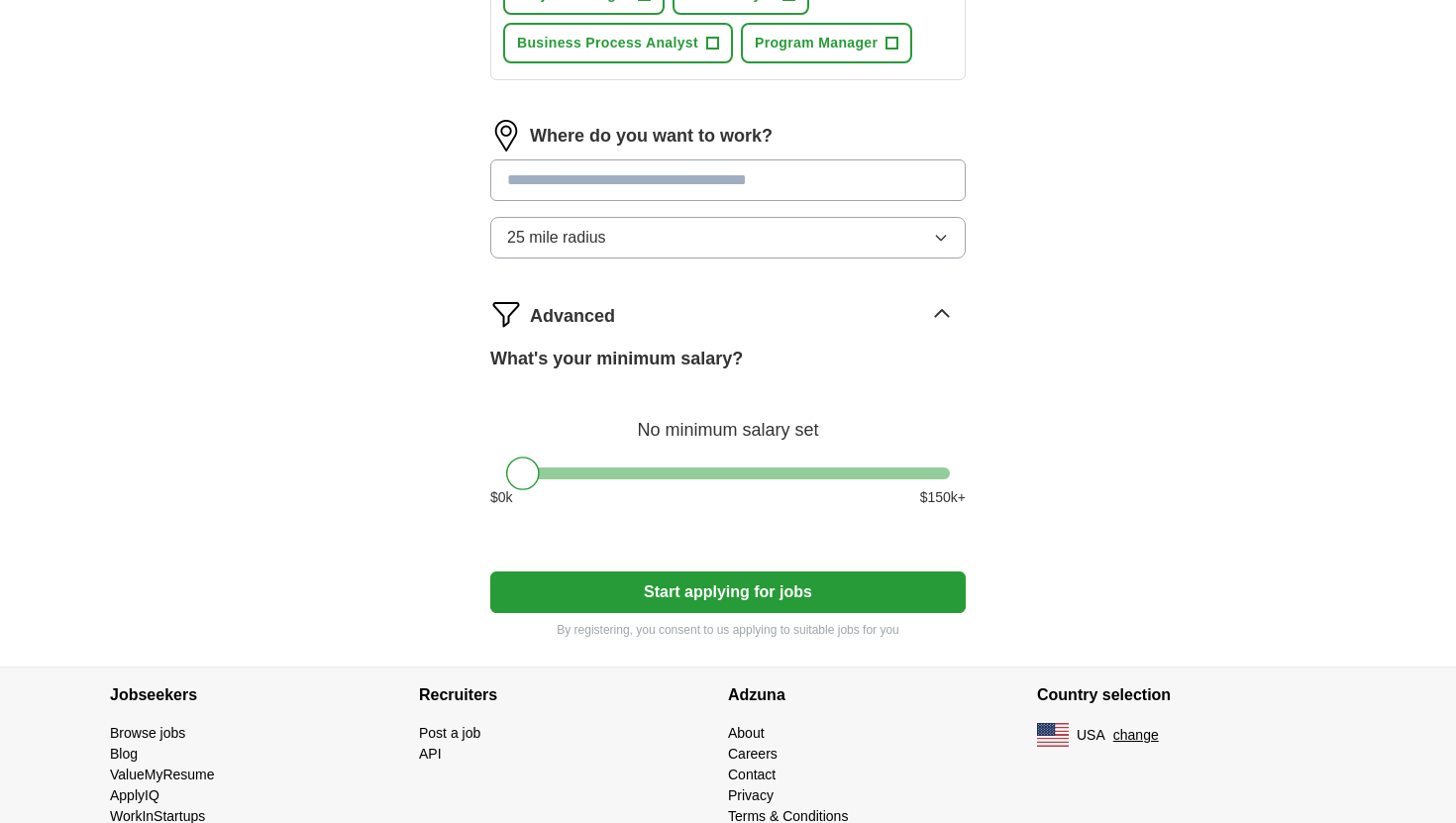 scroll, scrollTop: 966, scrollLeft: 0, axis: vertical 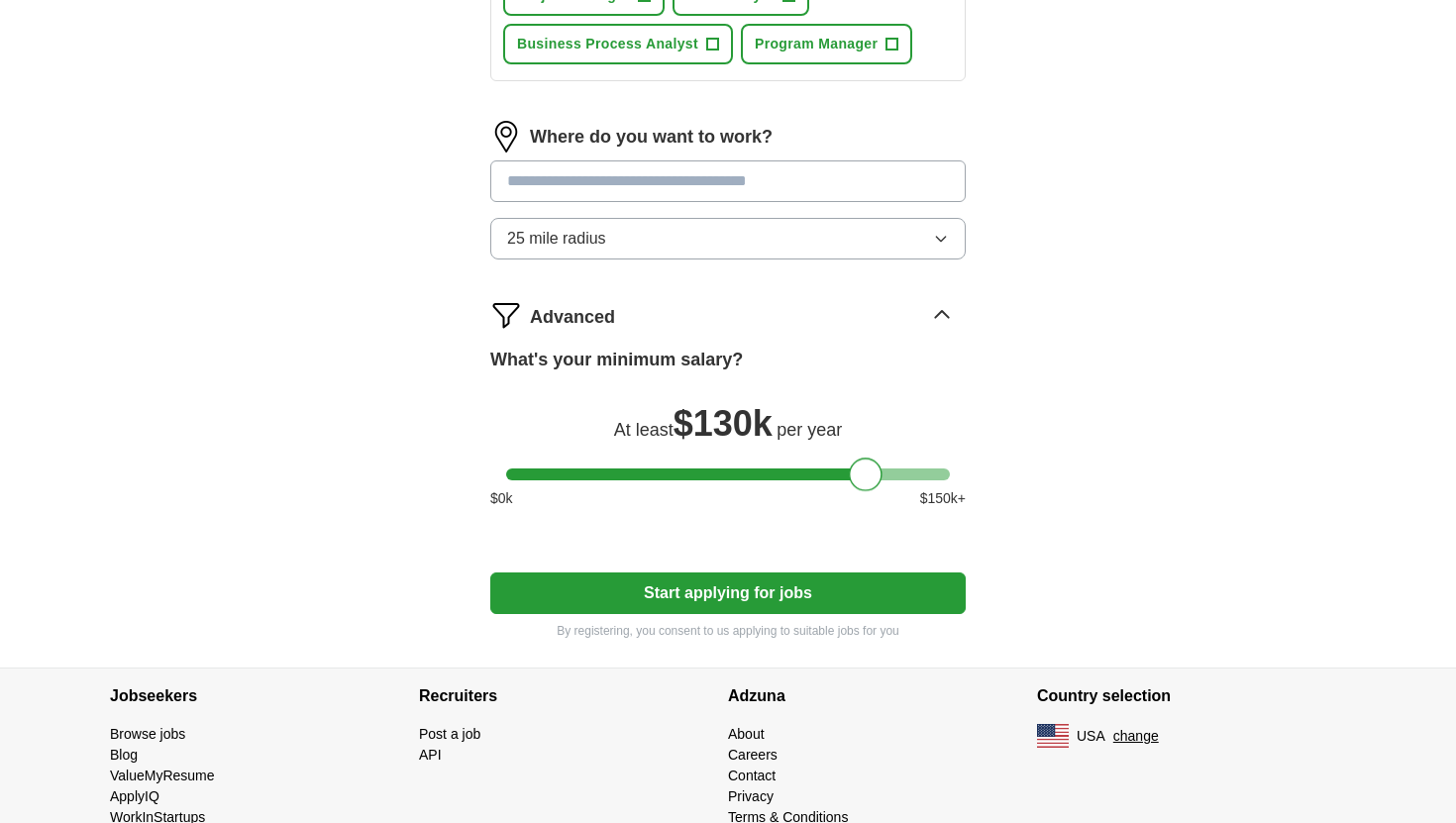 drag, startPoint x: 519, startPoint y: 479, endPoint x: 863, endPoint y: 511, distance: 345.48517 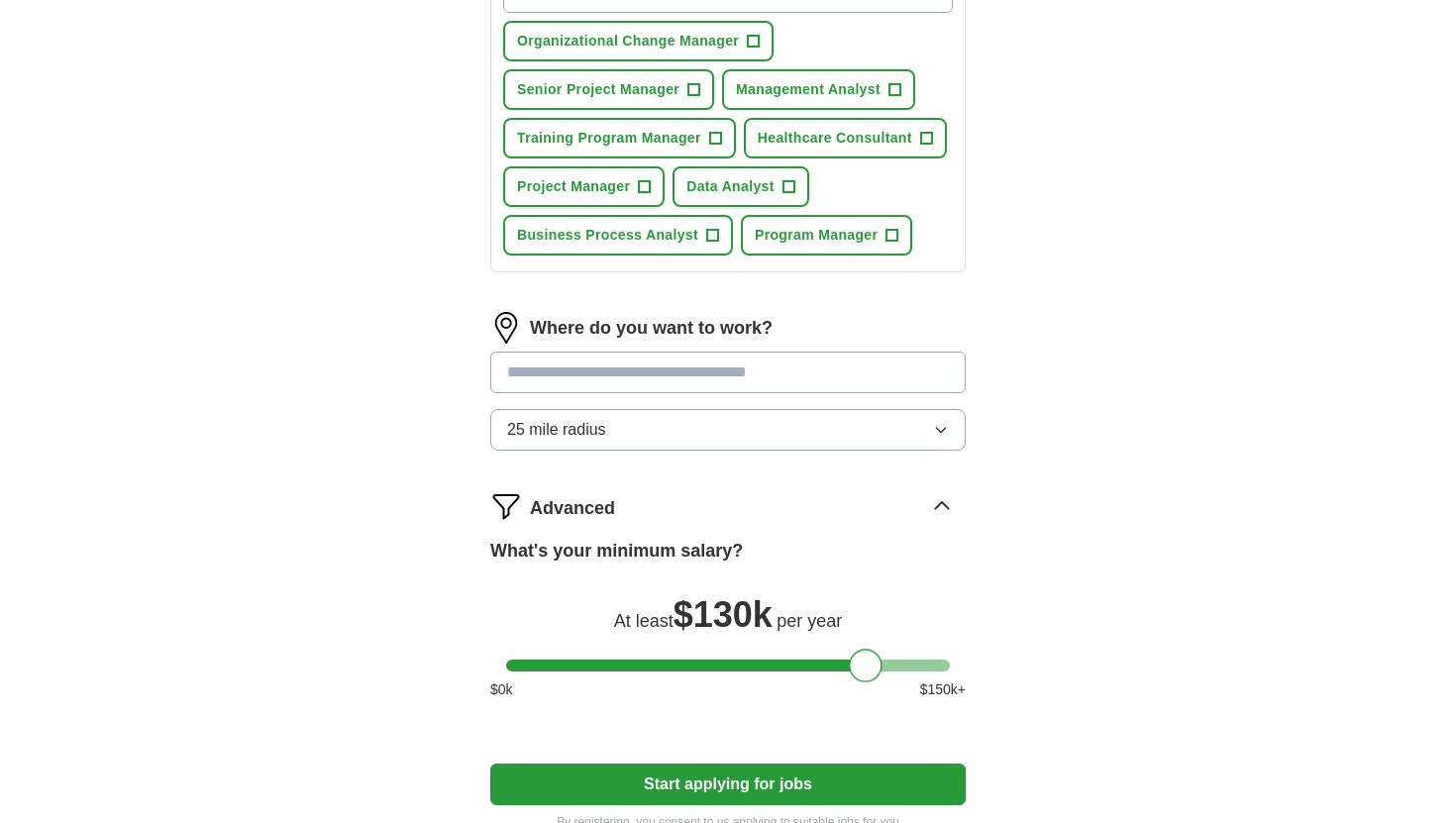 scroll, scrollTop: 765, scrollLeft: 0, axis: vertical 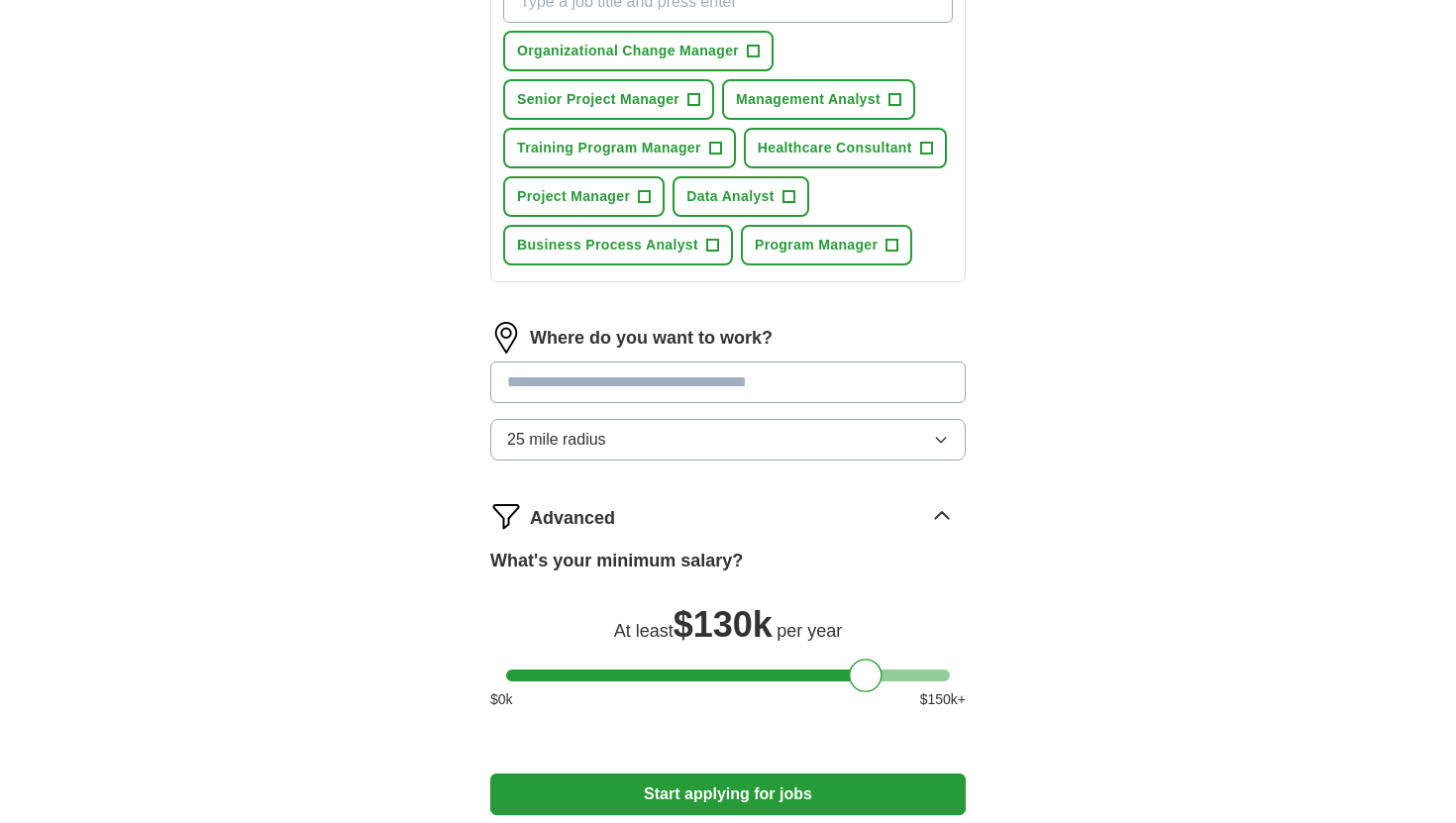 click at bounding box center (728, 382) 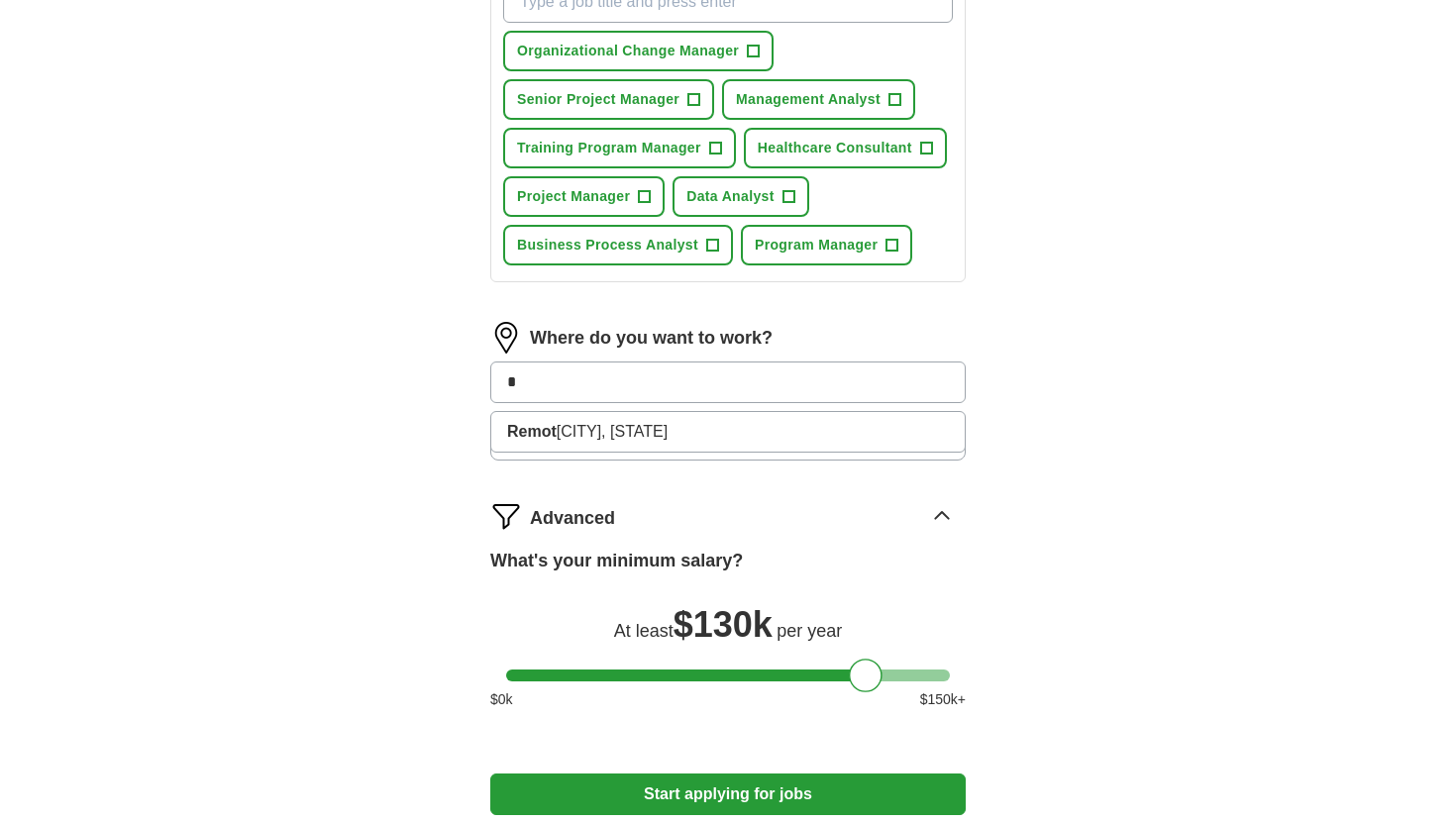 type on "*" 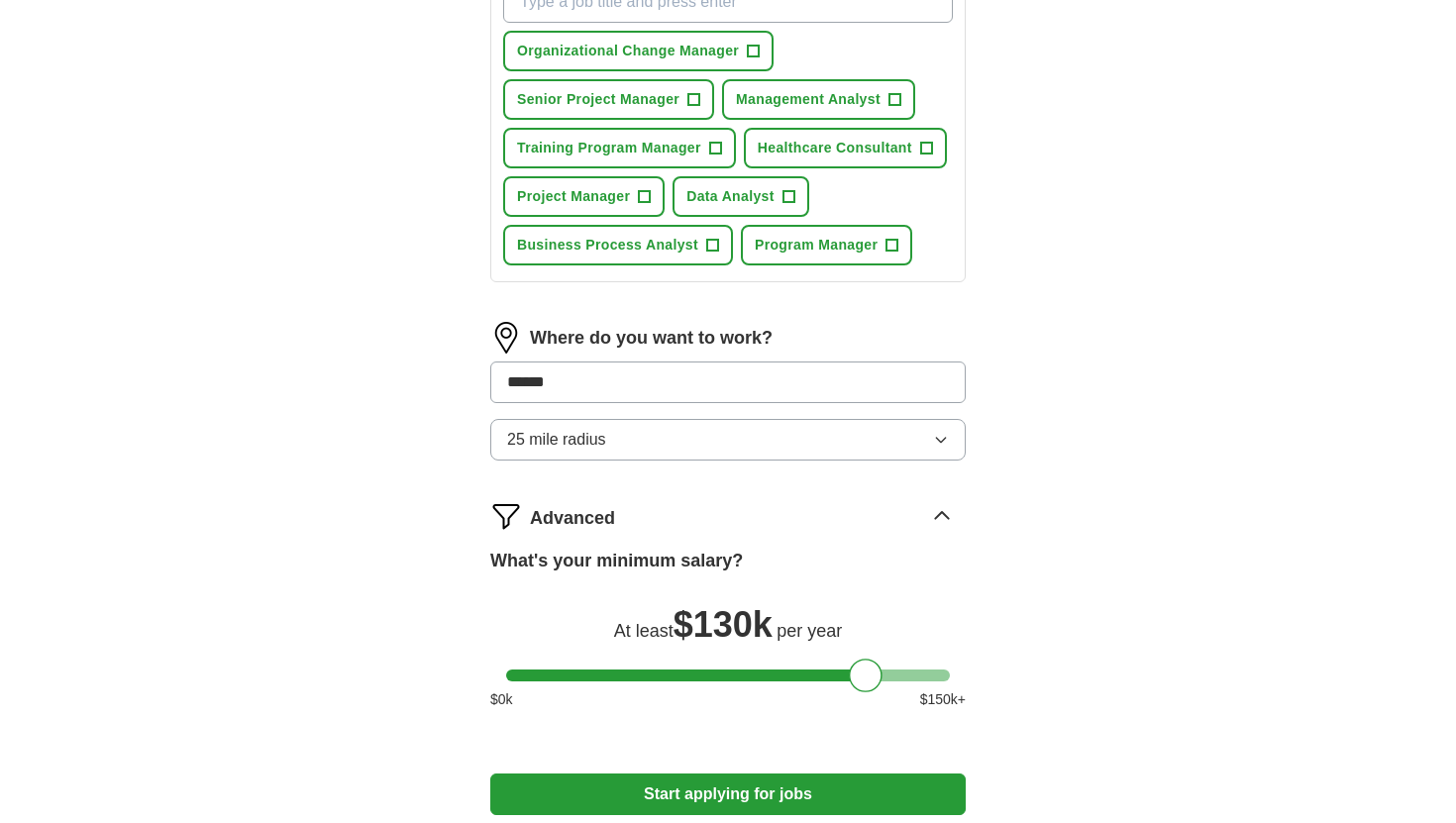 type on "*******" 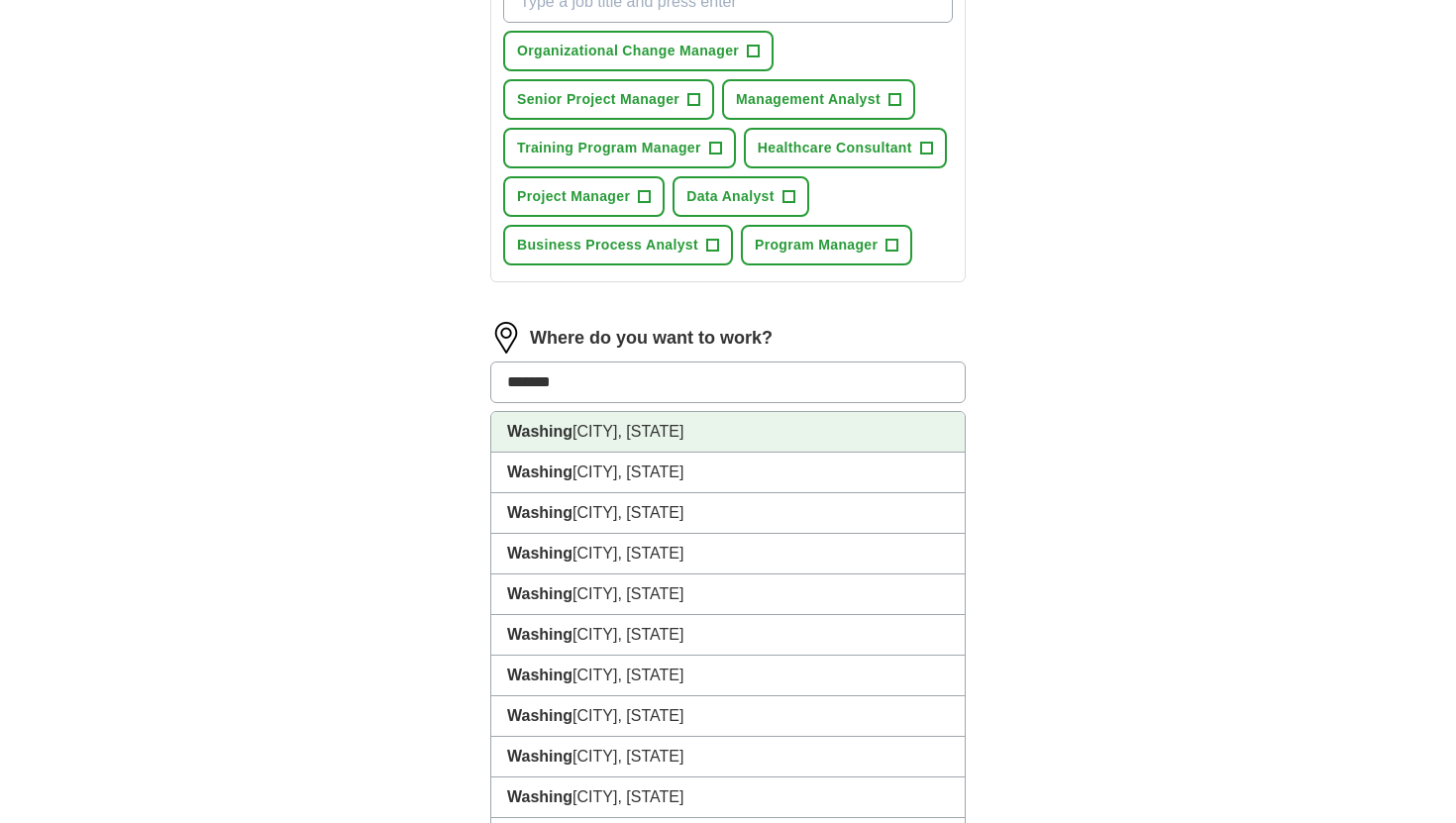 click on "[CITY], [STATE]" at bounding box center (728, 432) 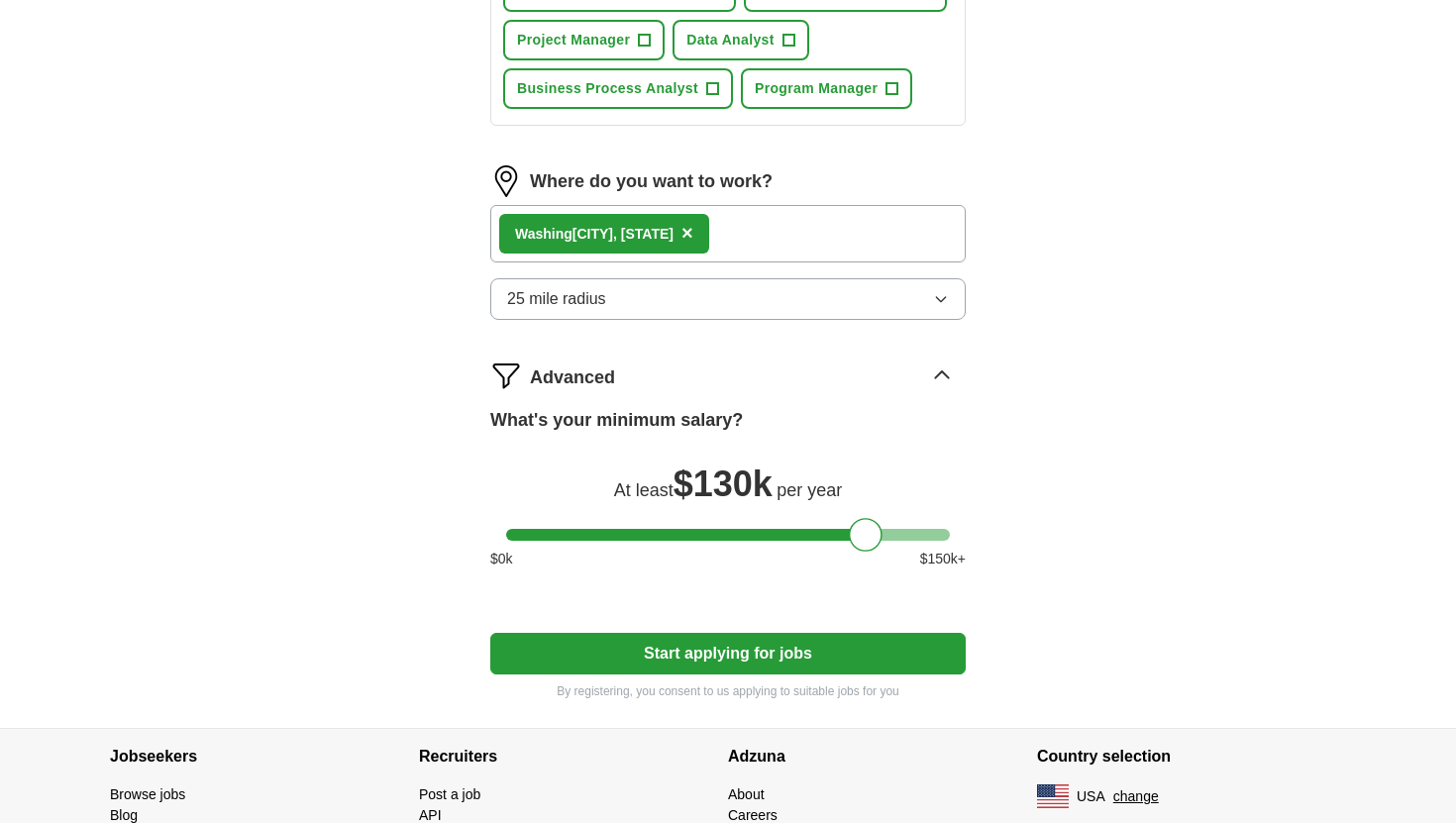 scroll, scrollTop: 982, scrollLeft: 0, axis: vertical 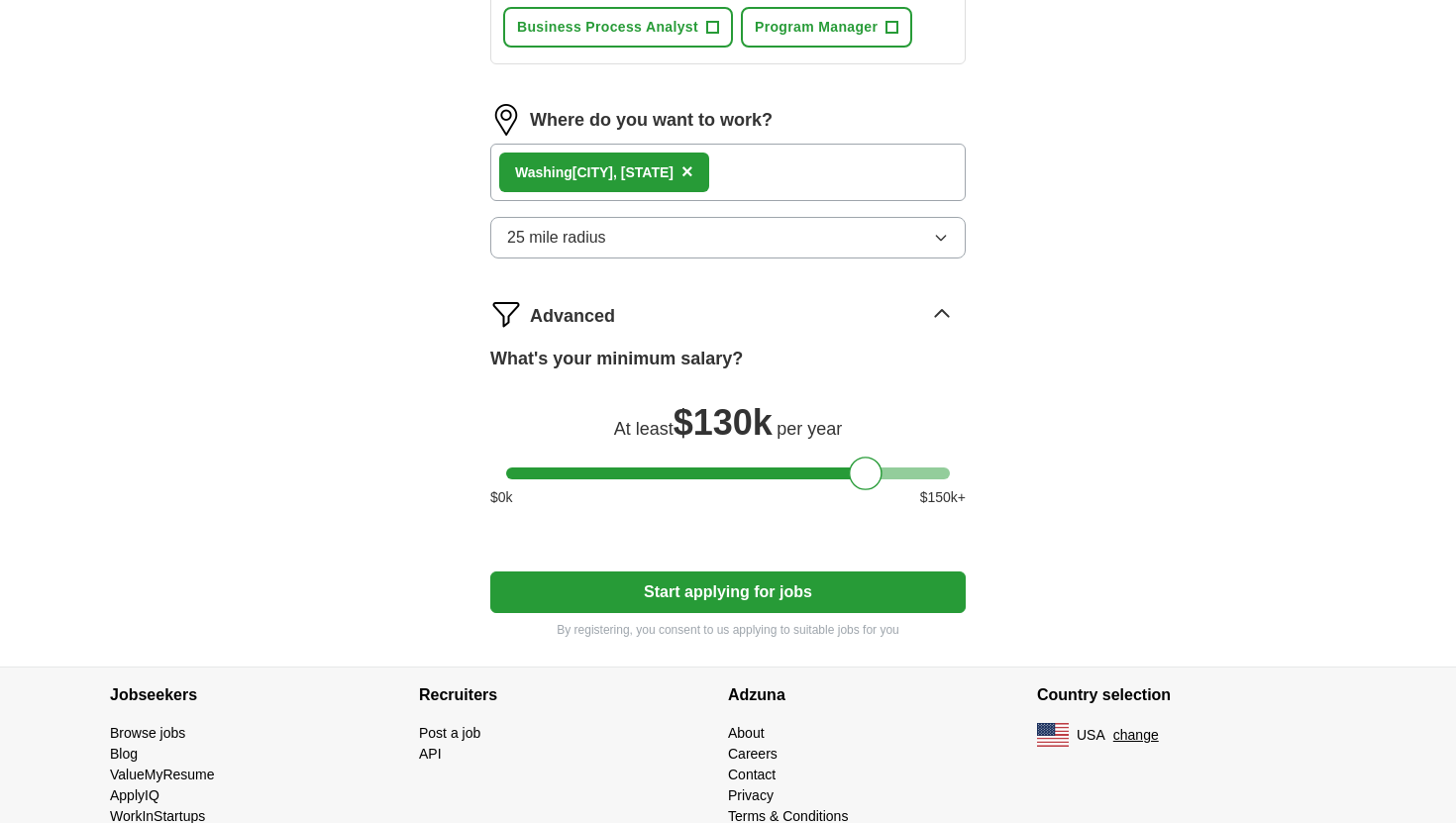 click on "Start applying for jobs" at bounding box center (728, 592) 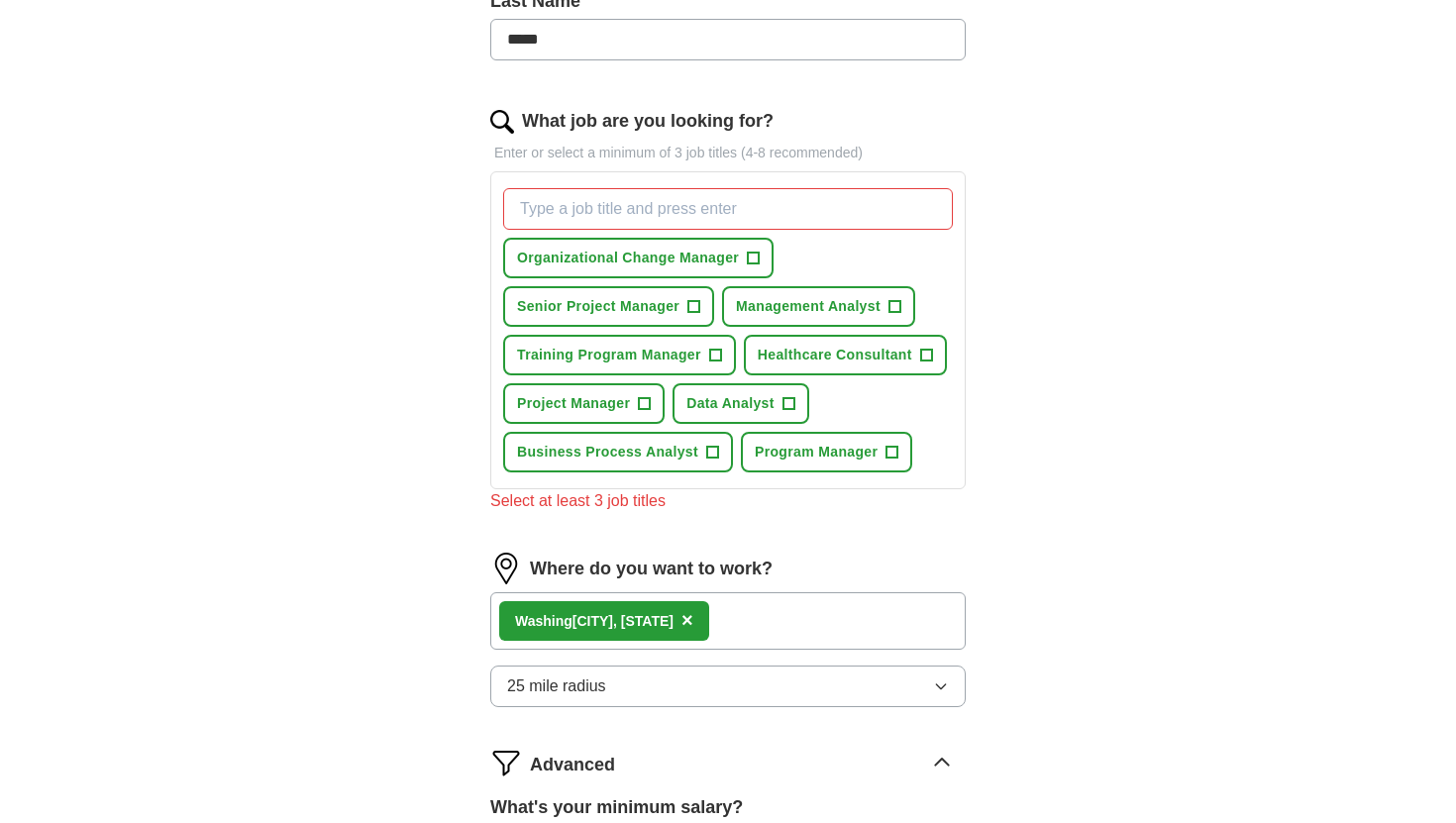 scroll, scrollTop: 562, scrollLeft: 0, axis: vertical 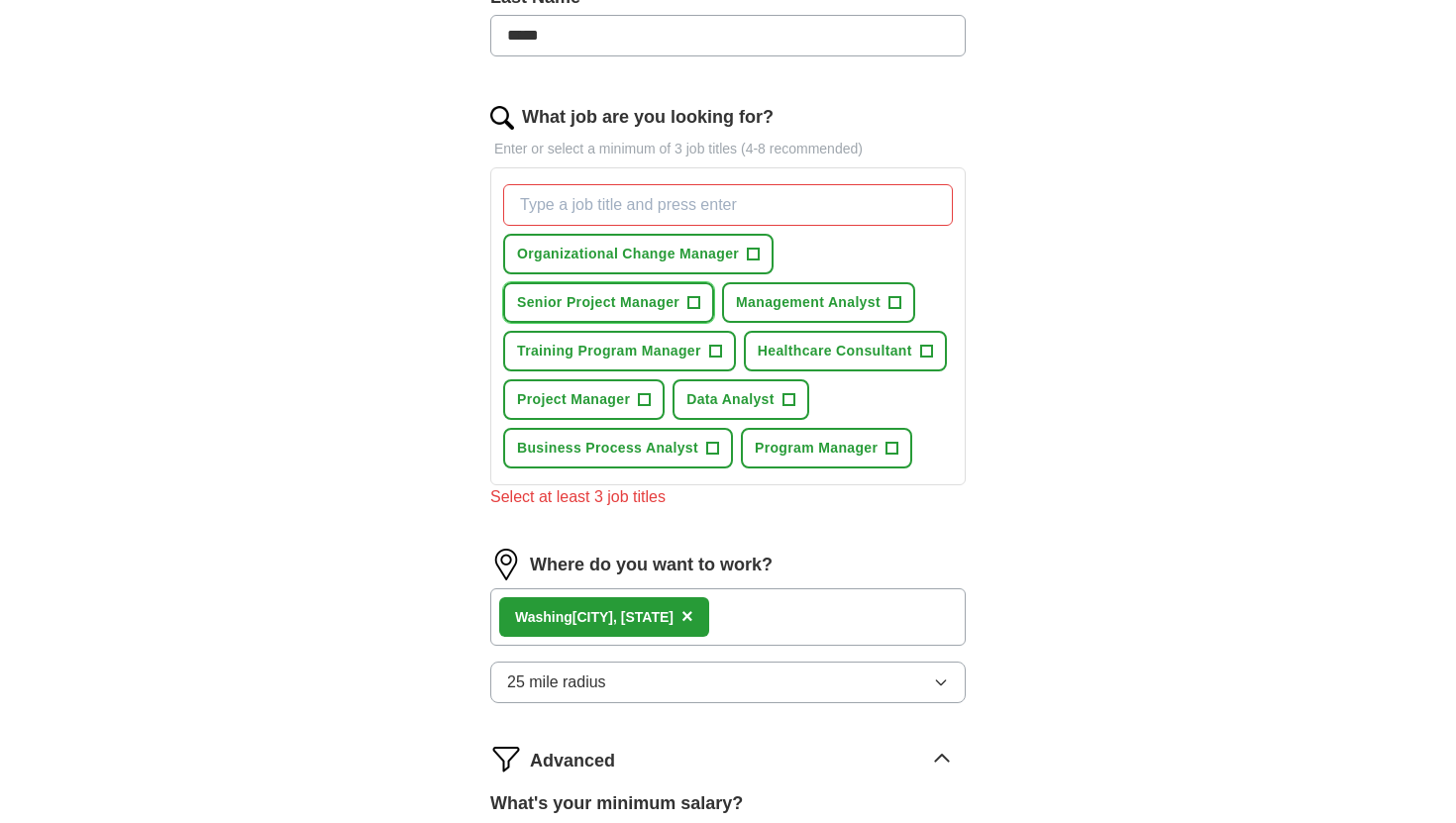 click on "+" at bounding box center (694, 303) 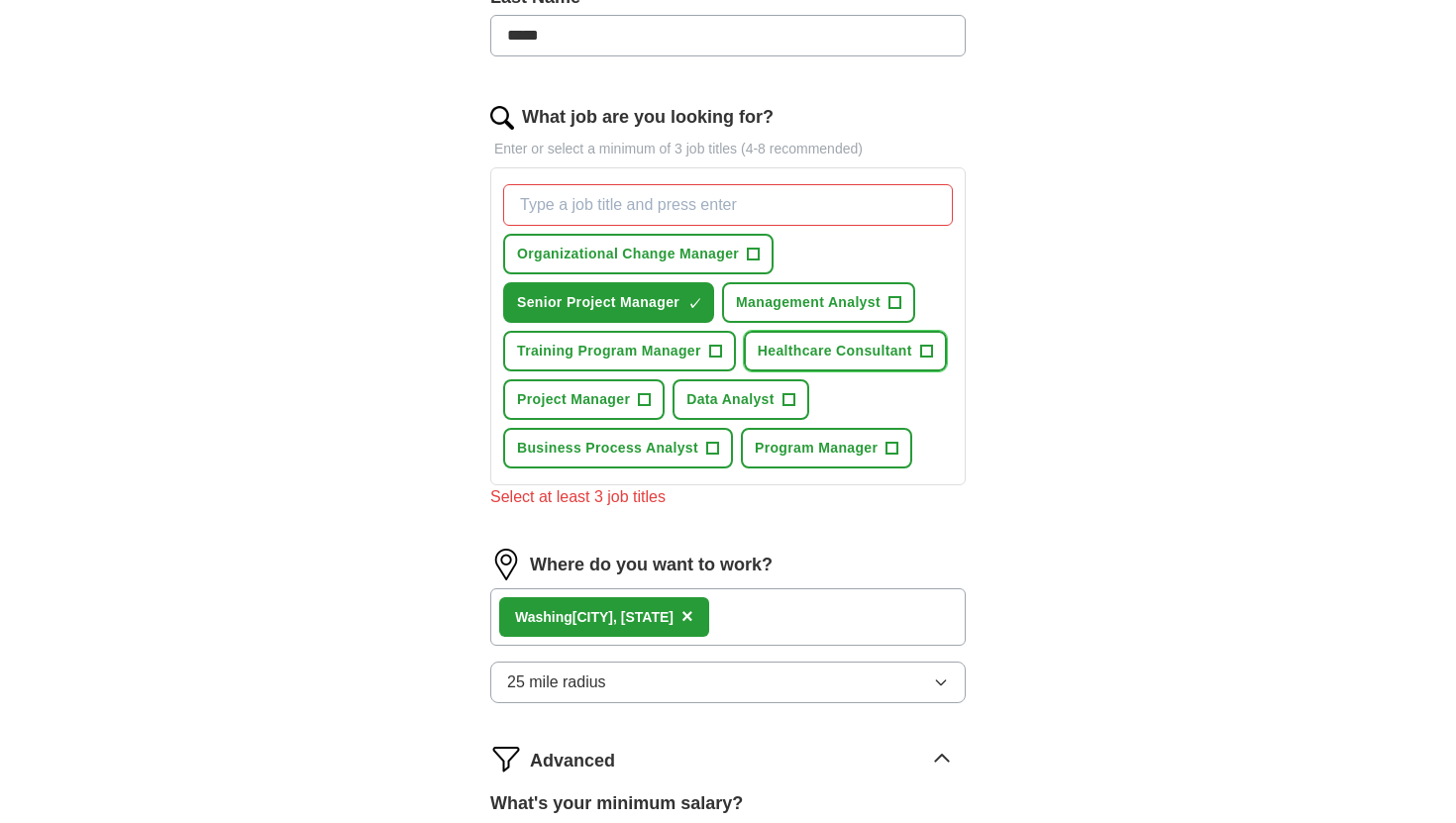 click on "+" at bounding box center [926, 352] 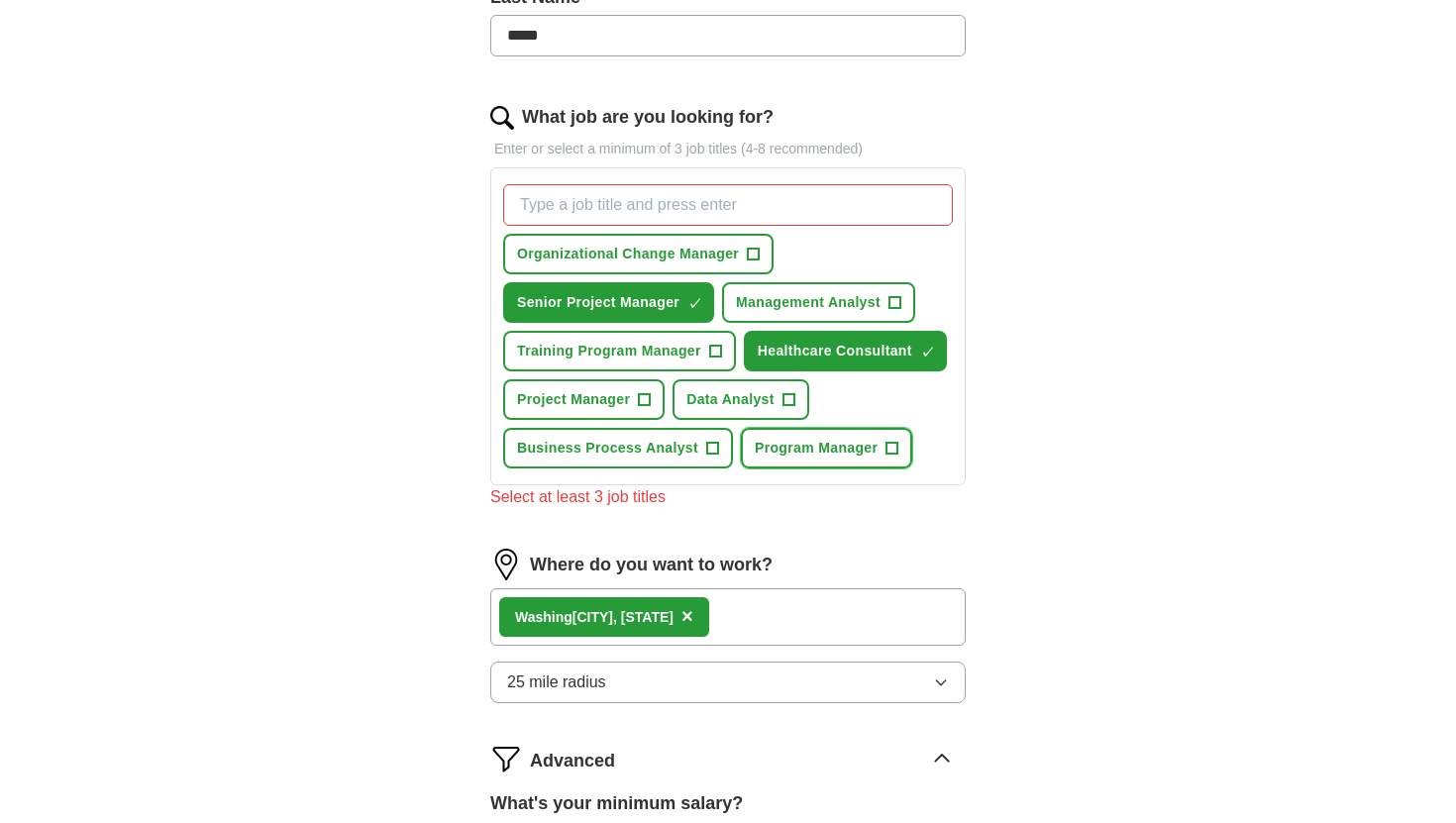 click on "+" at bounding box center (892, 449) 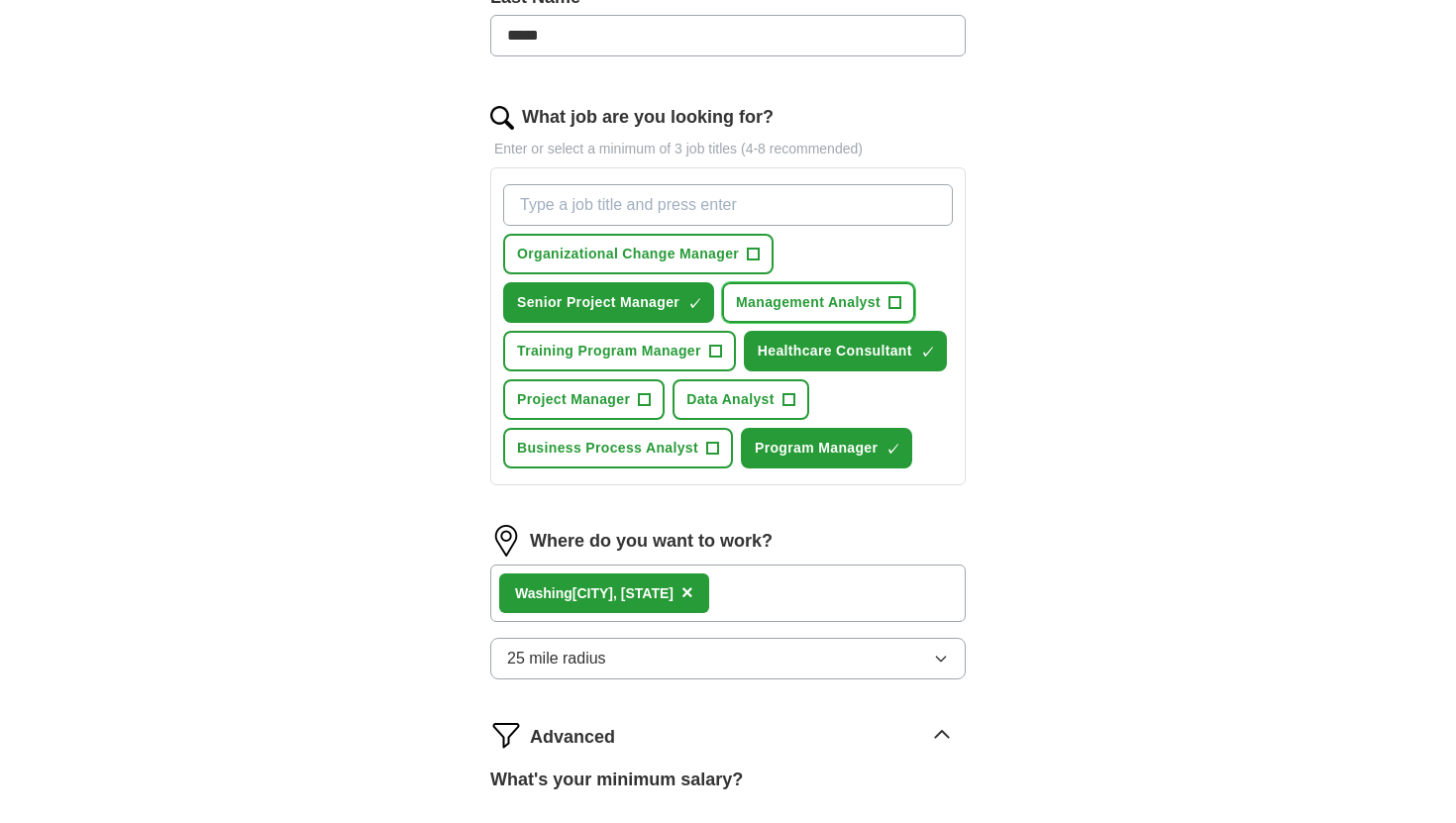 click on "+" at bounding box center (894, 303) 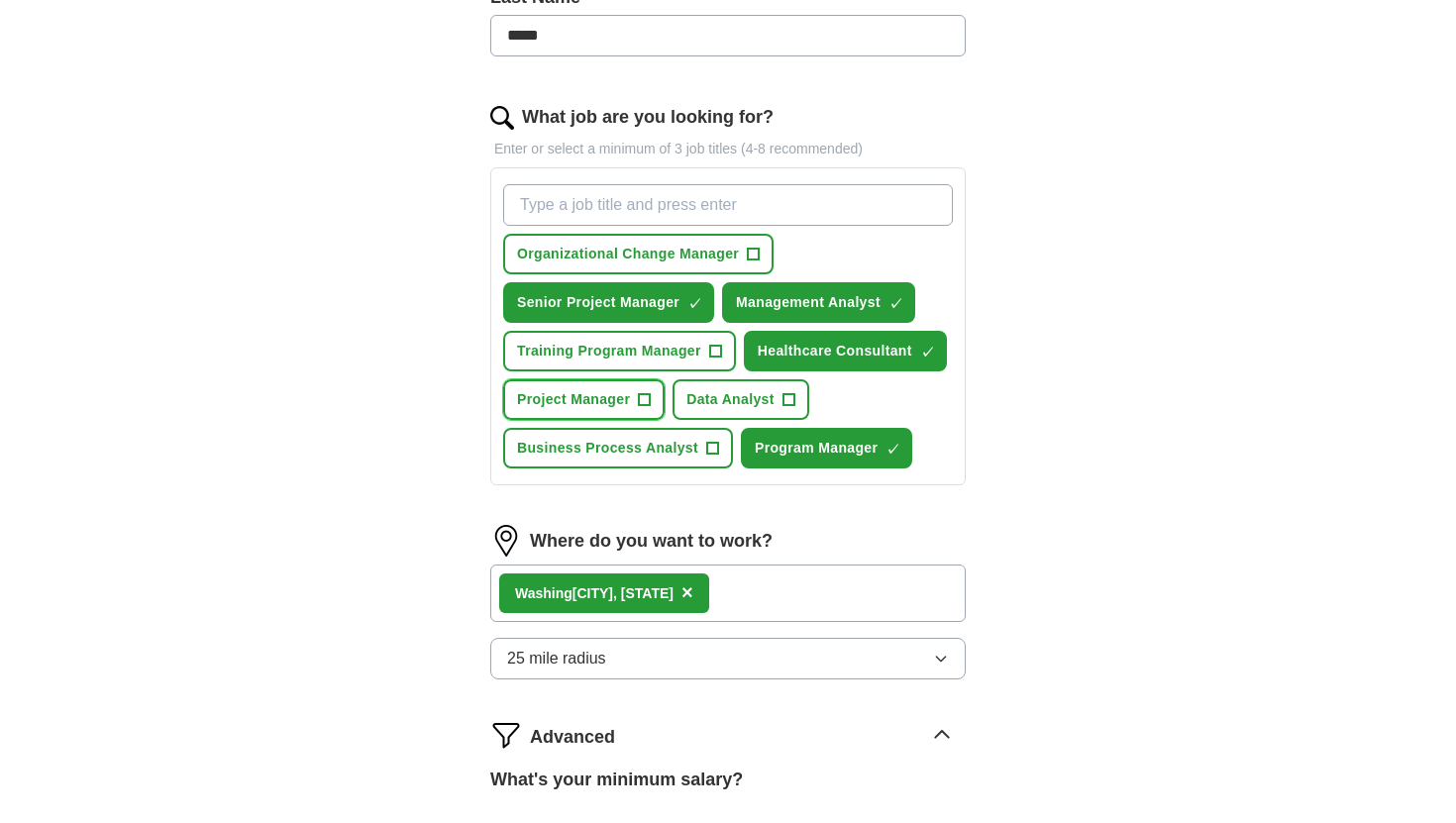 click on "Project Manager" at bounding box center (573, 399) 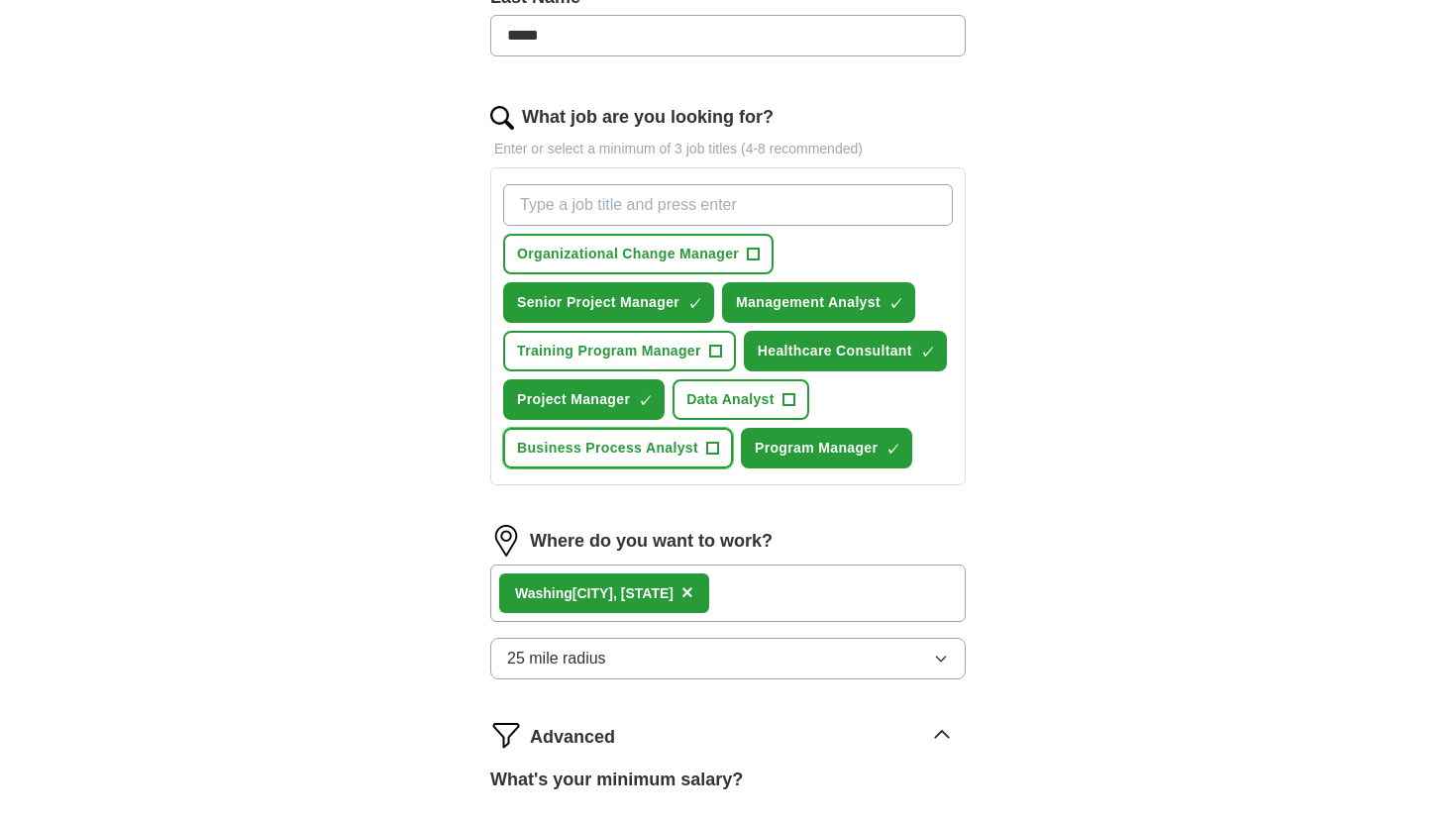 click on "Business Process Analyst +" at bounding box center (618, 448) 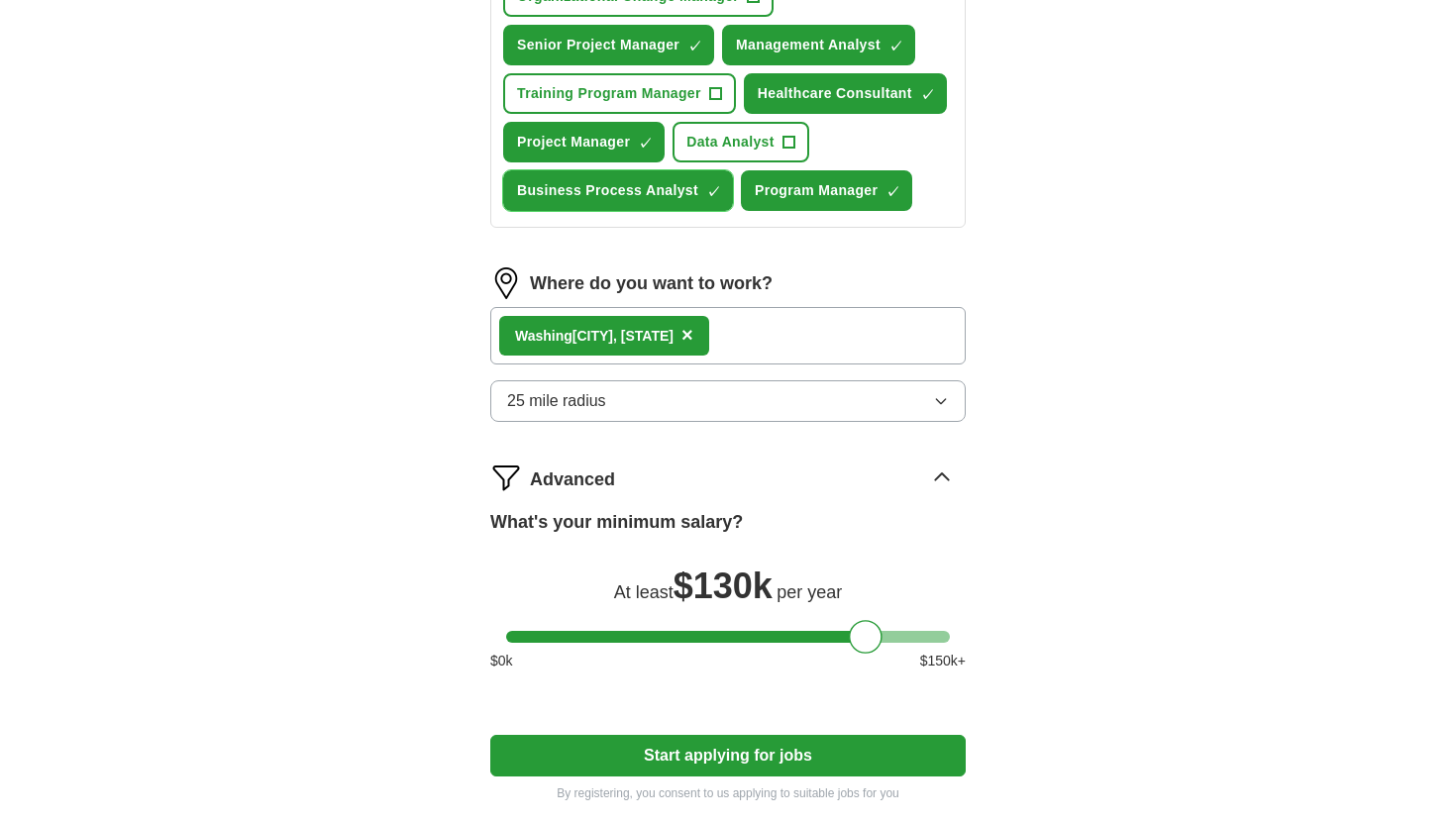 scroll, scrollTop: 1026, scrollLeft: 0, axis: vertical 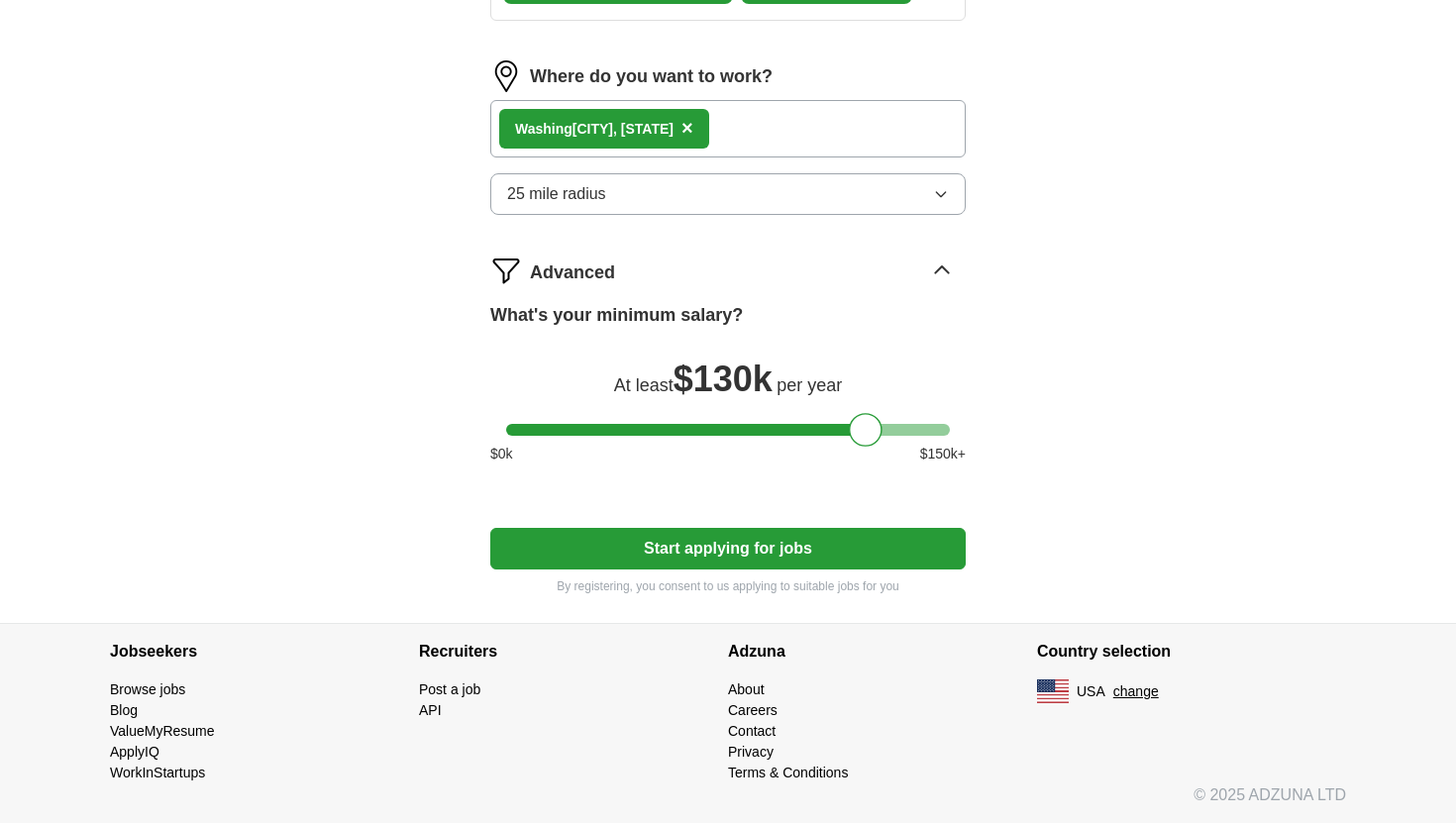 click on "Start applying for jobs" at bounding box center [728, 549] 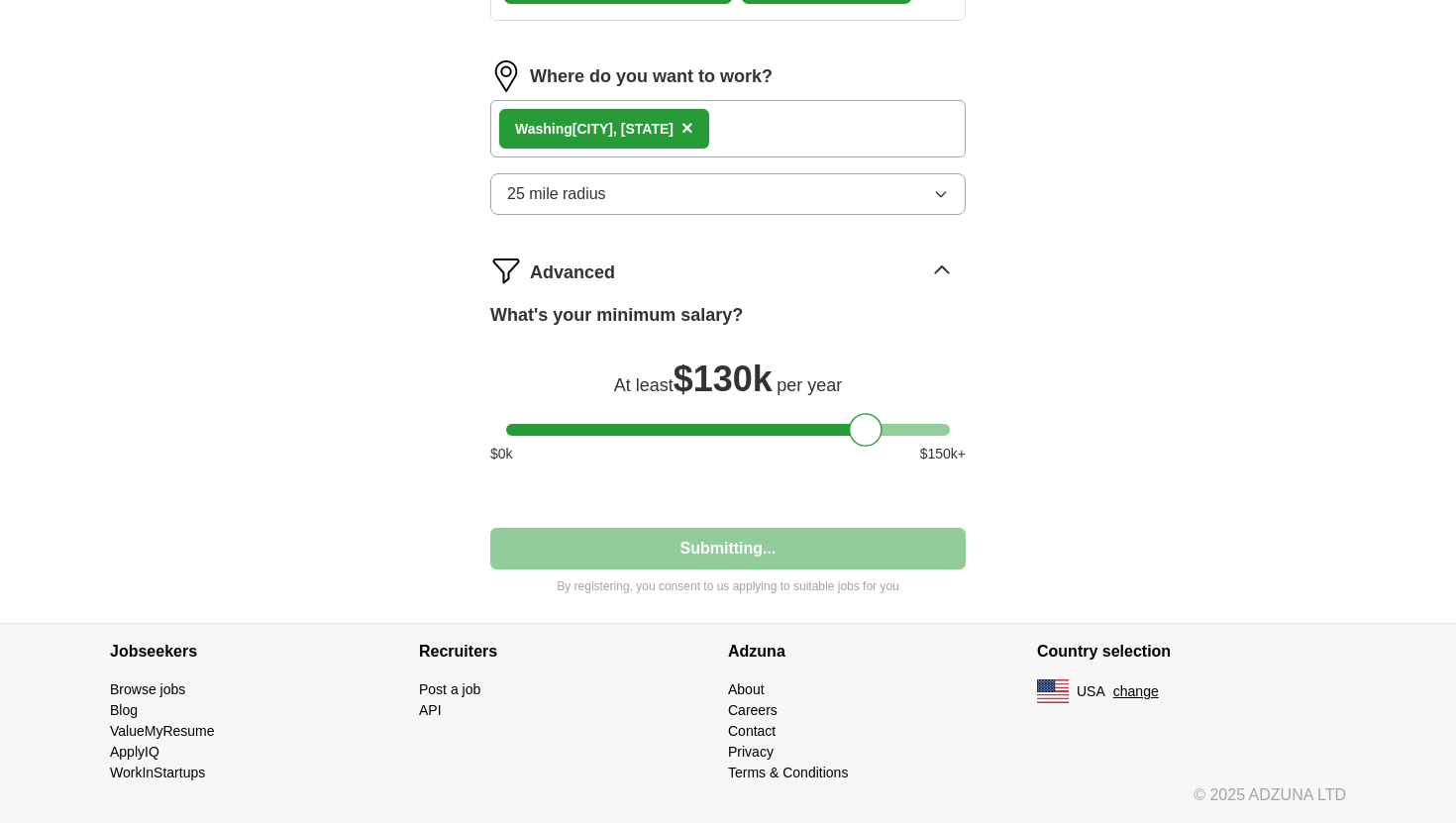 select on "**" 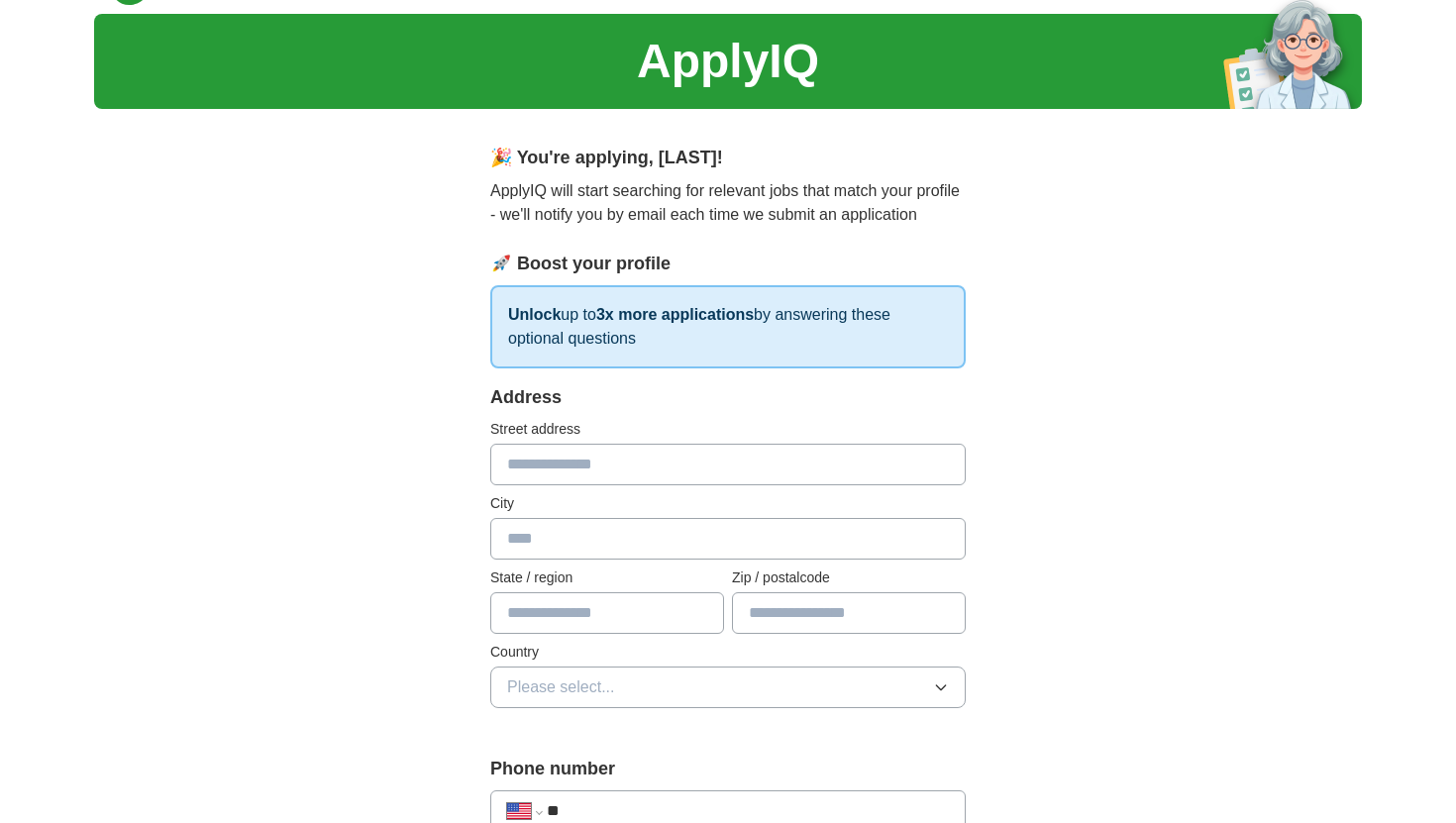 scroll, scrollTop: 93, scrollLeft: 0, axis: vertical 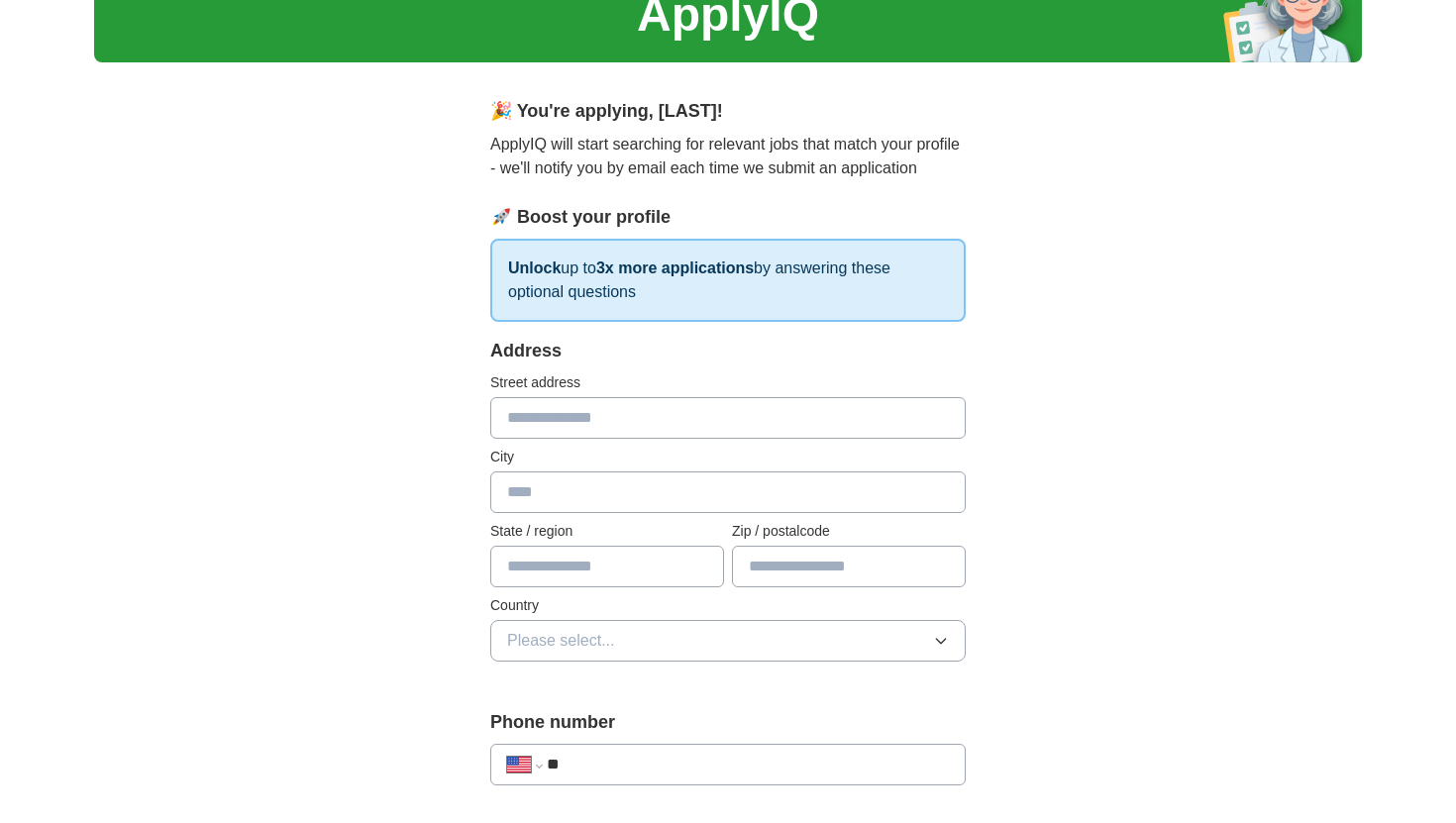 click at bounding box center (728, 418) 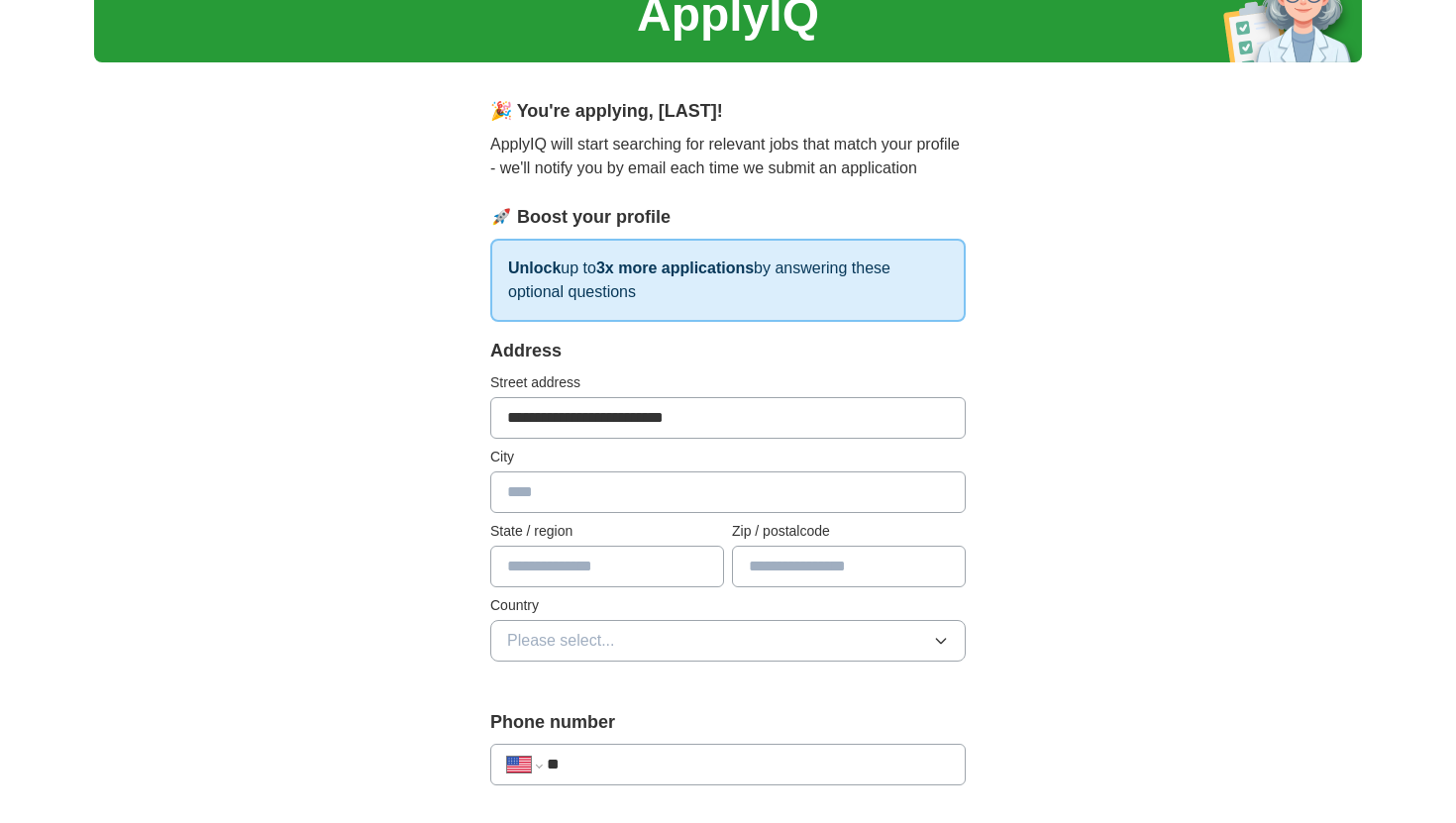 type on "**********" 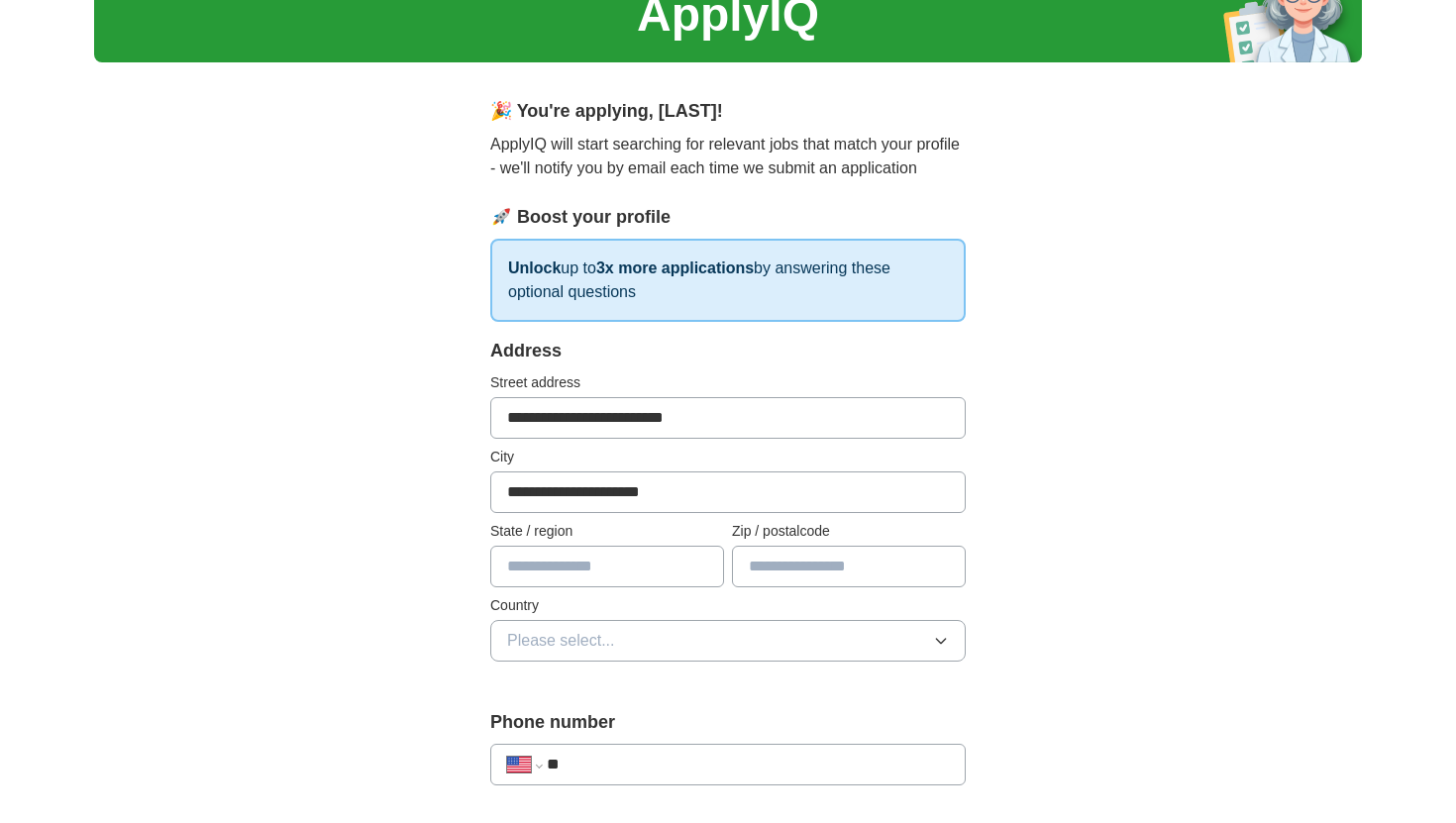 type on "**" 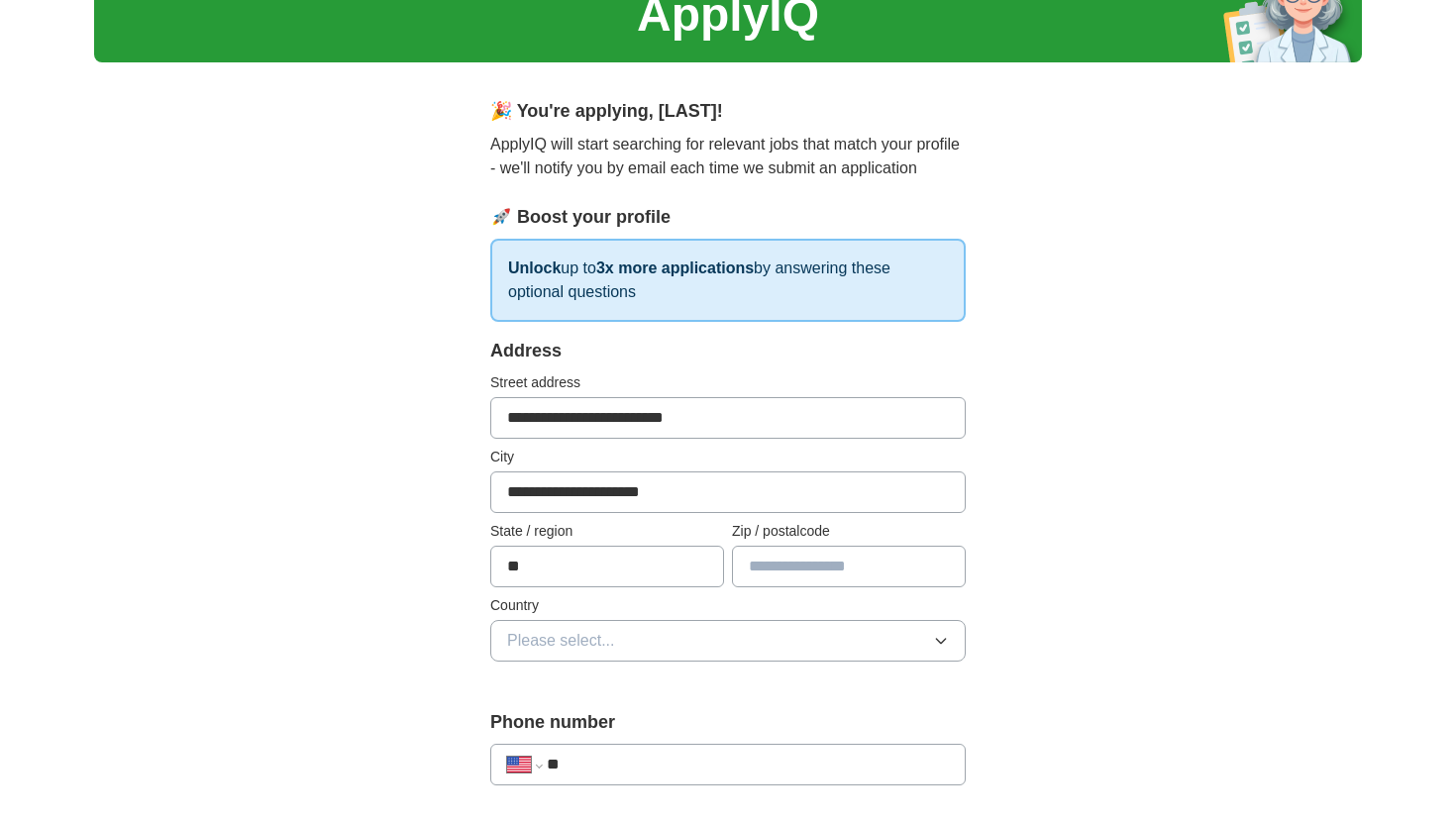 type on "*****" 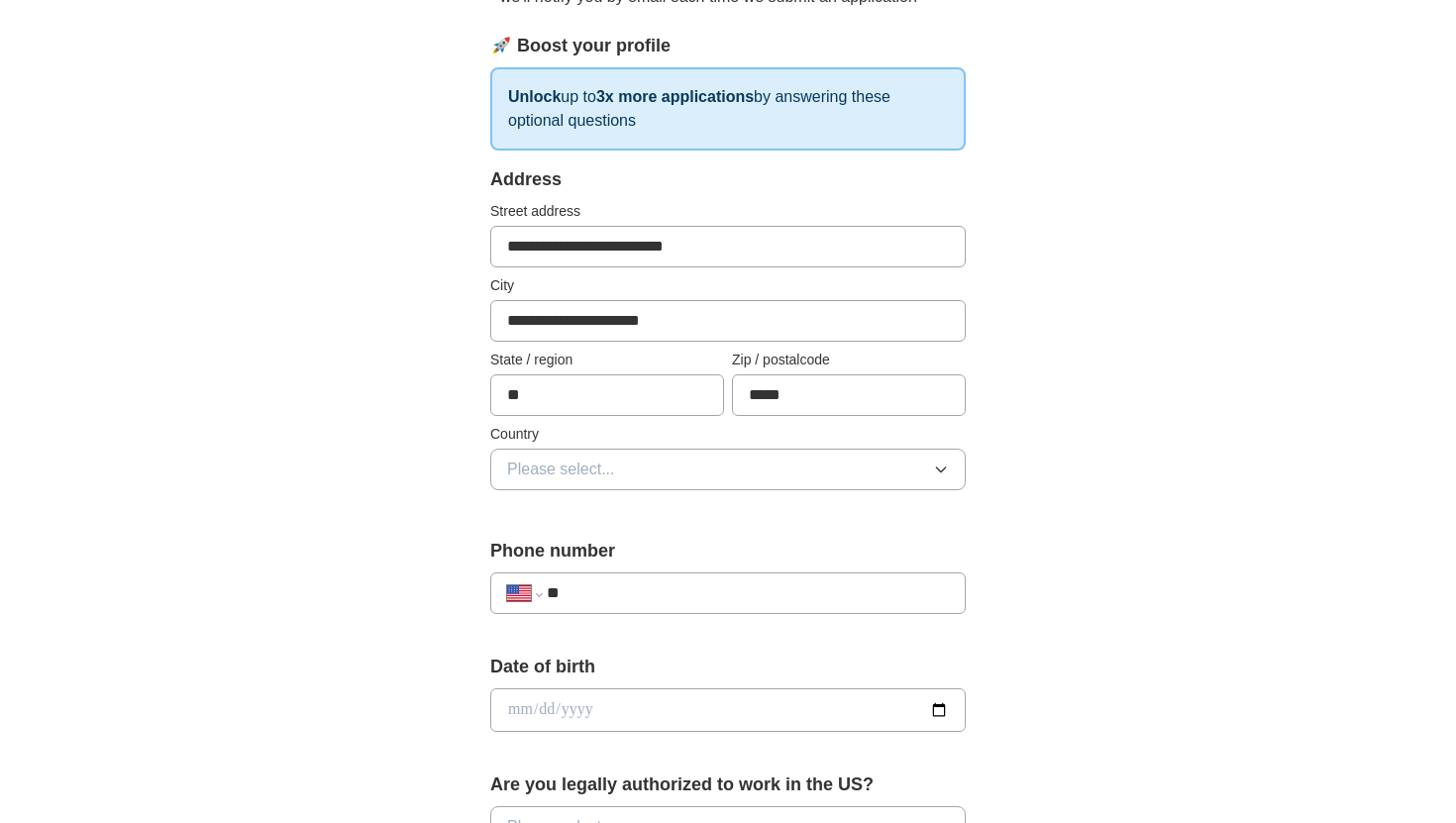 scroll, scrollTop: 266, scrollLeft: 0, axis: vertical 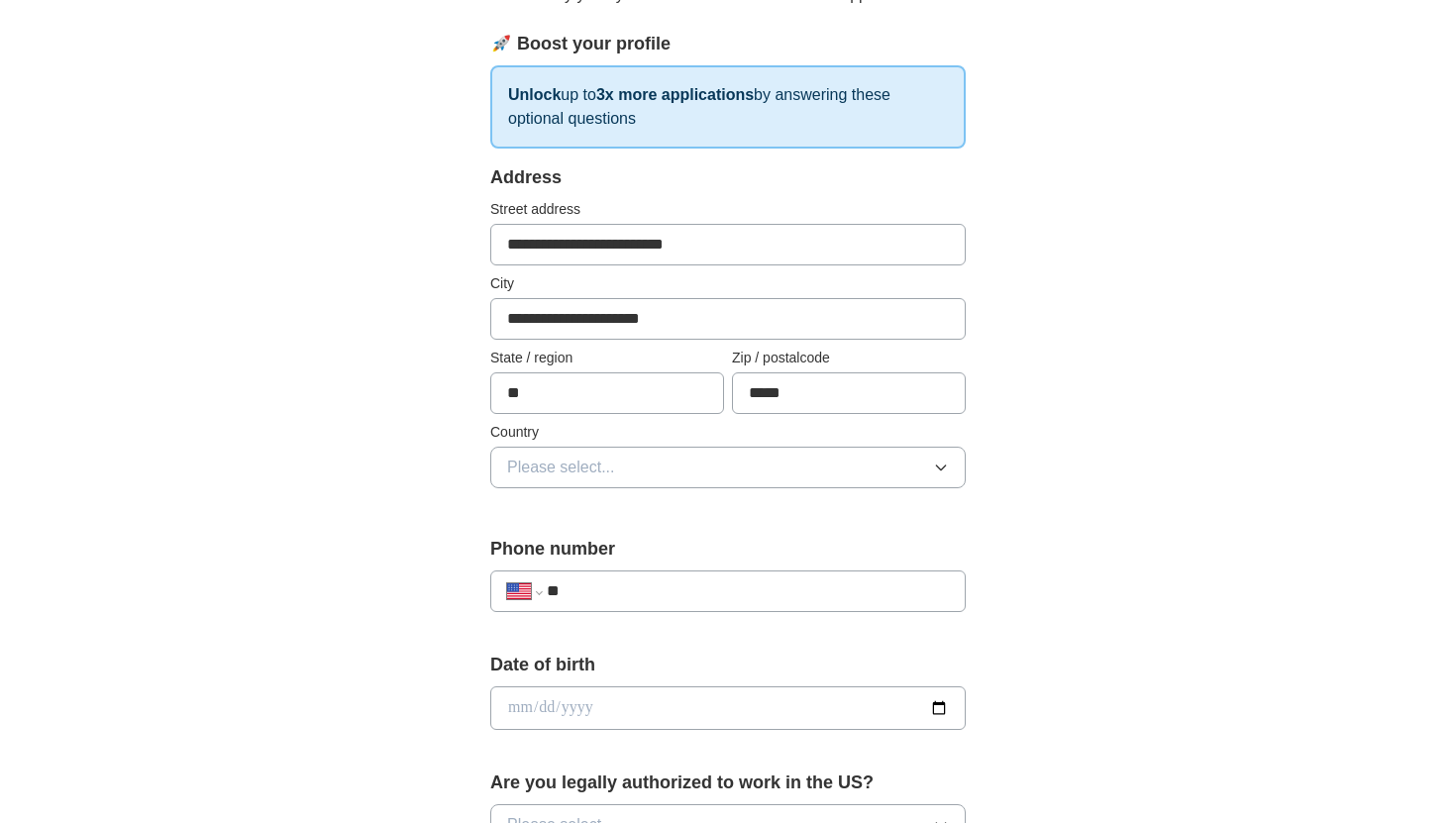 click on "Please select..." at bounding box center (728, 467) 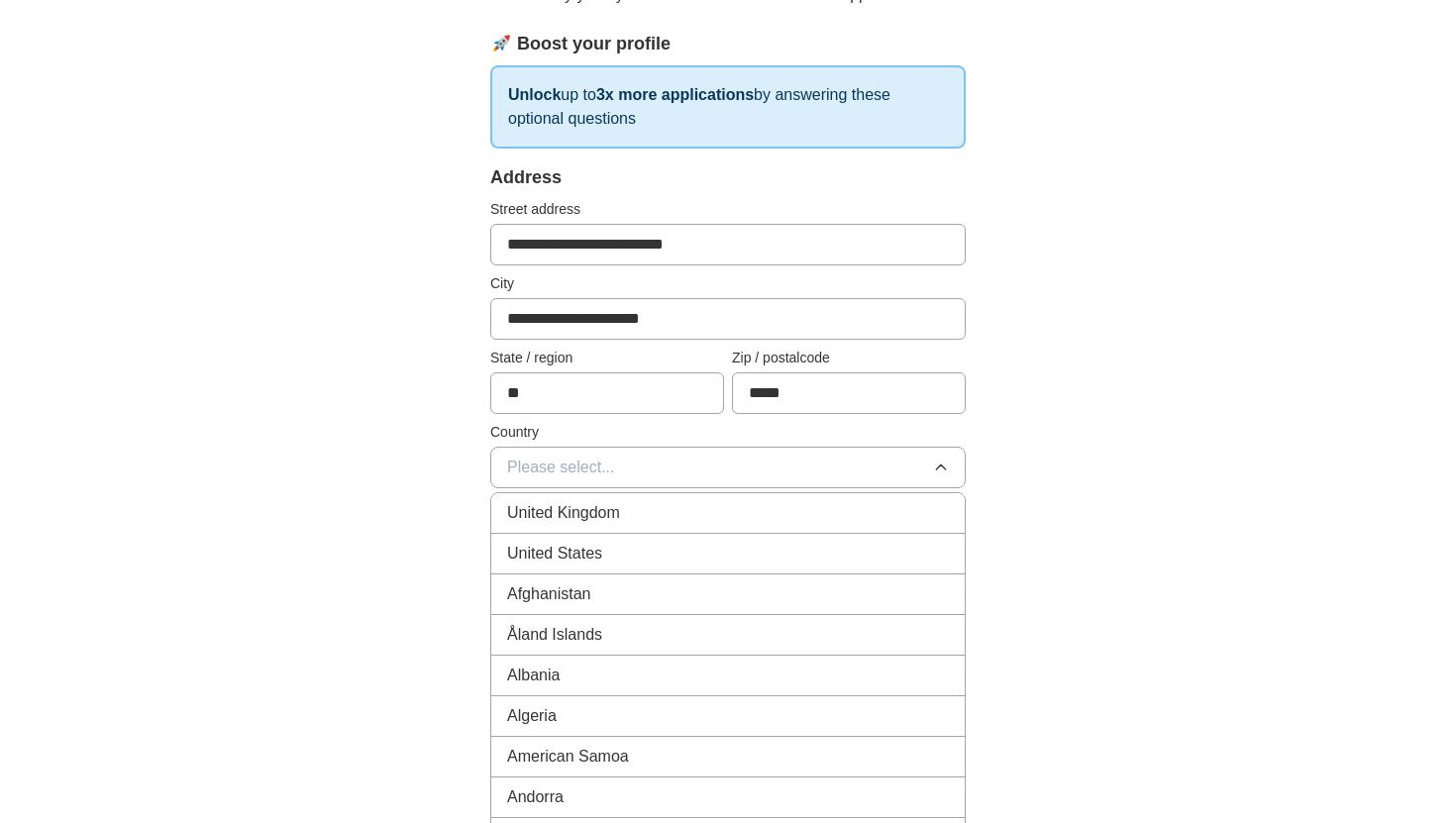 click on "United States" at bounding box center [728, 554] 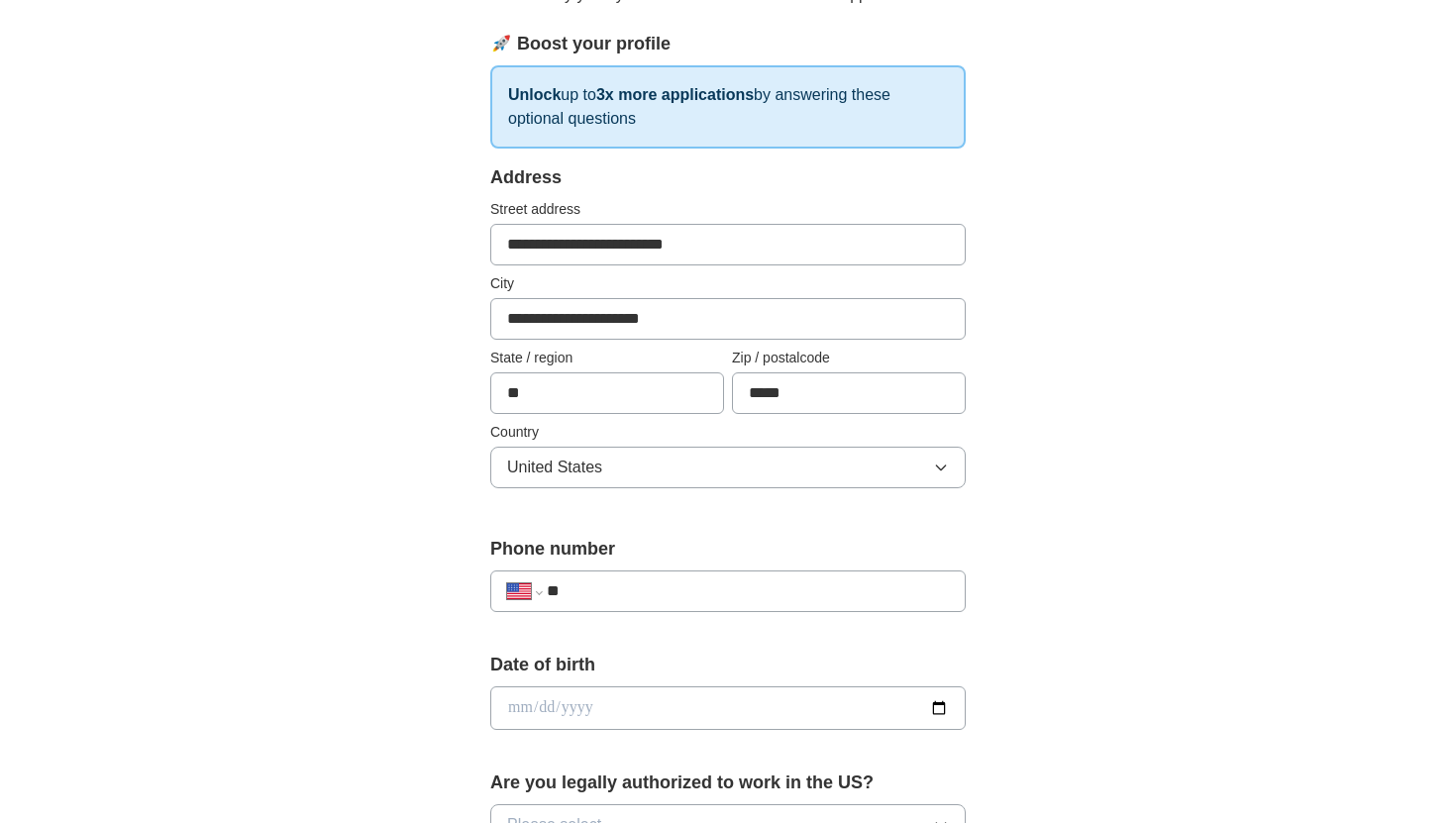click on "**" at bounding box center [748, 591] 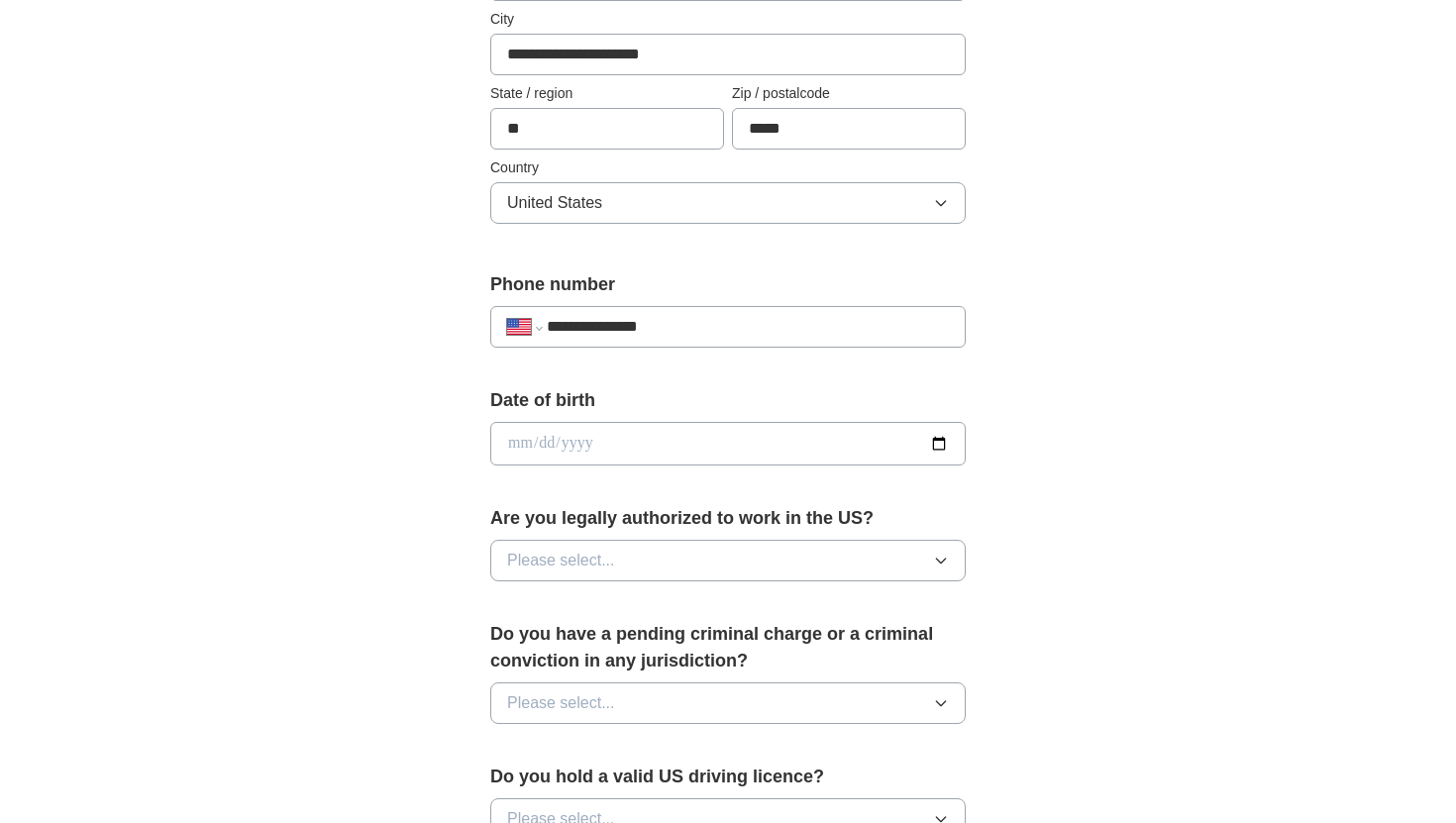 scroll, scrollTop: 543, scrollLeft: 0, axis: vertical 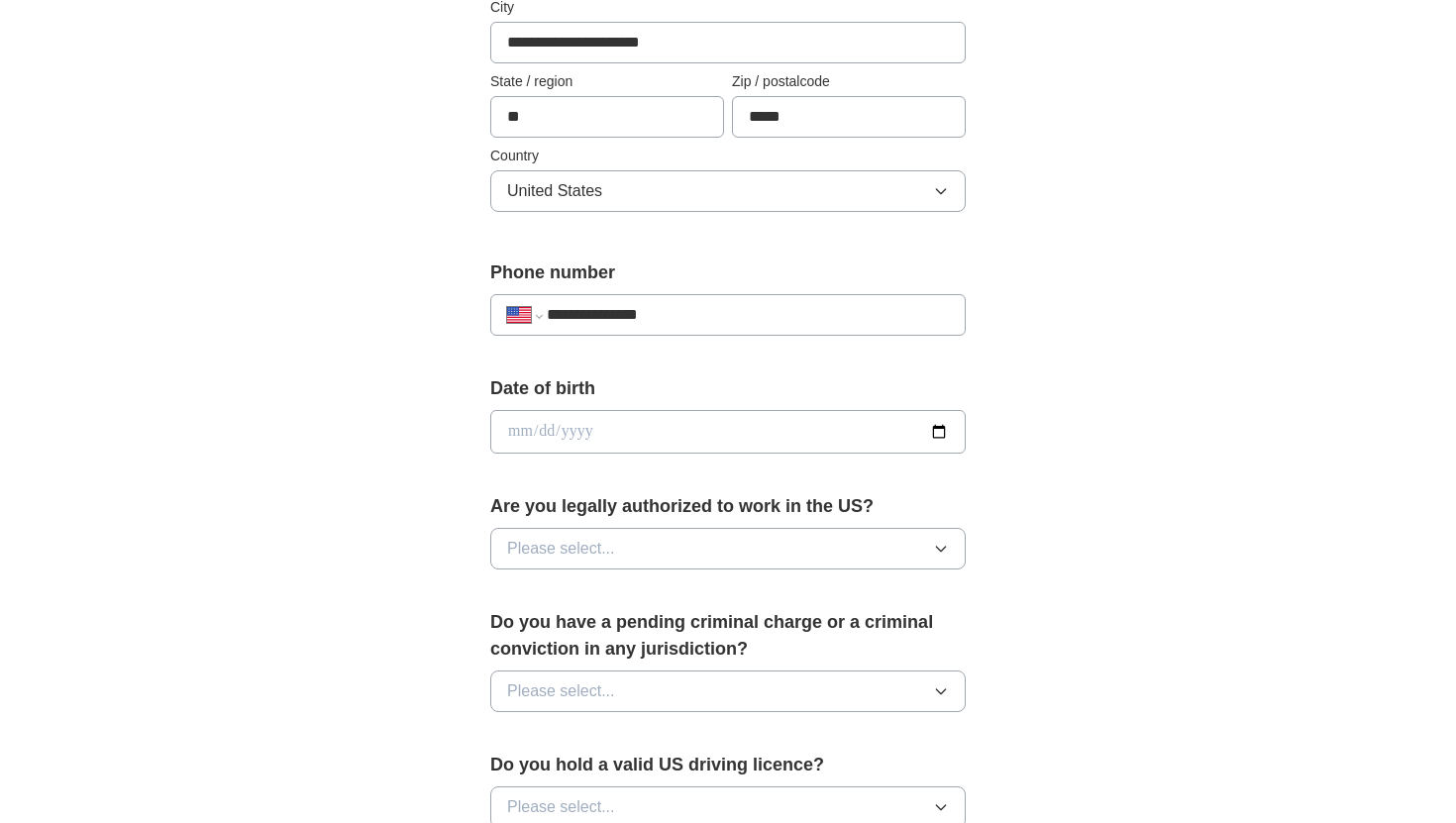 type on "**********" 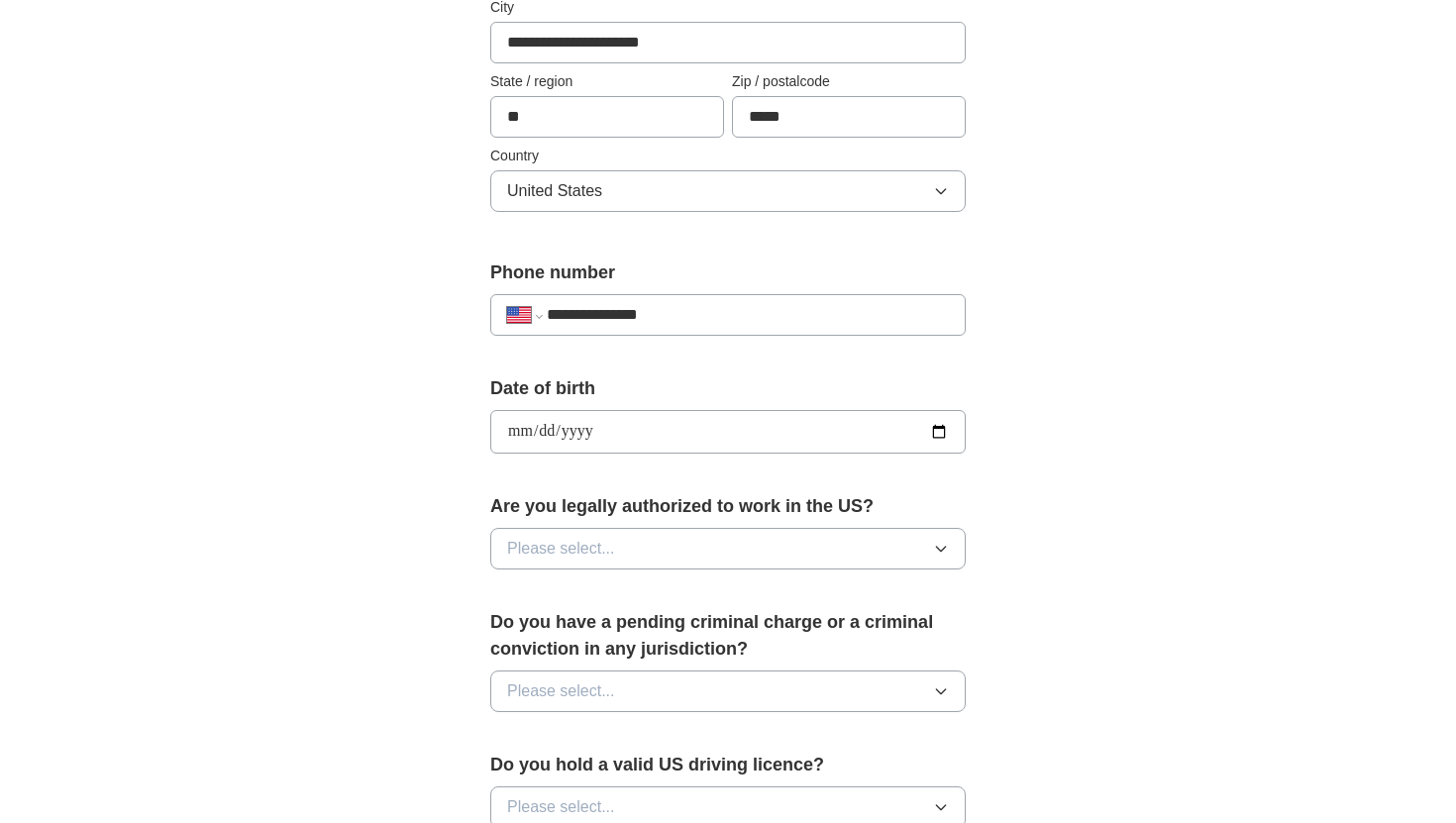 click on "Please select..." at bounding box center (728, 549) 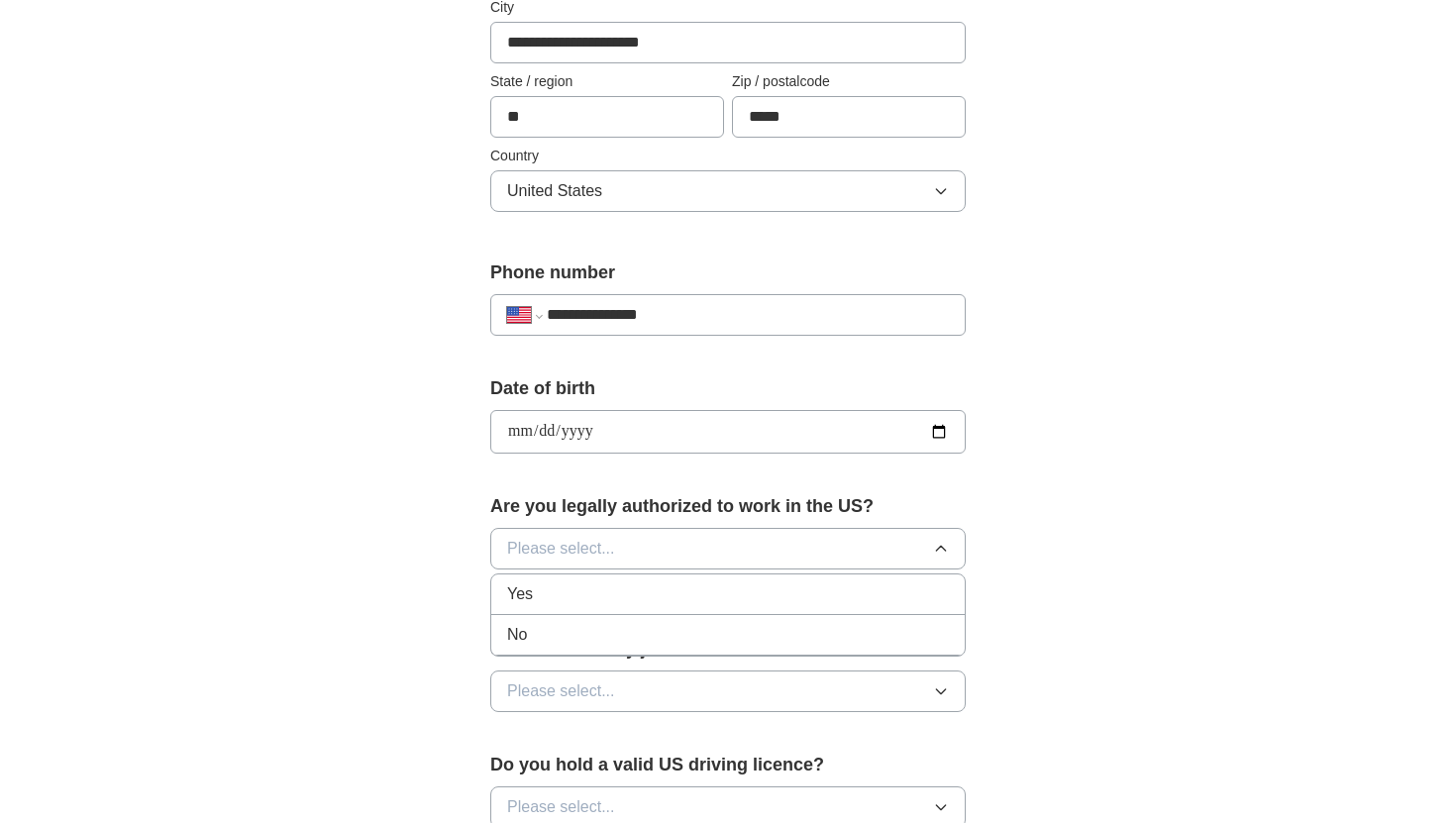 click on "Yes" at bounding box center [728, 594] 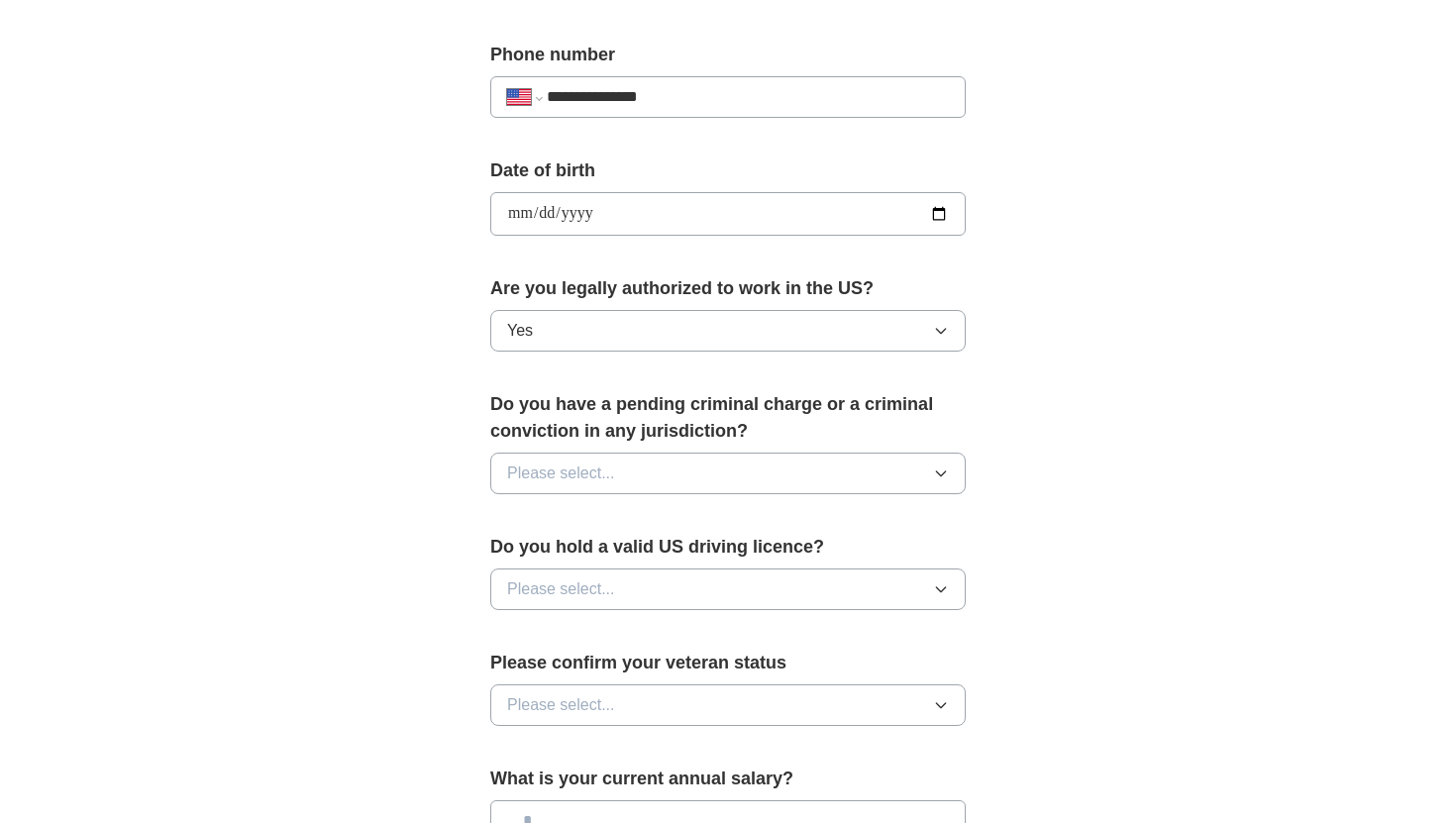 scroll, scrollTop: 774, scrollLeft: 0, axis: vertical 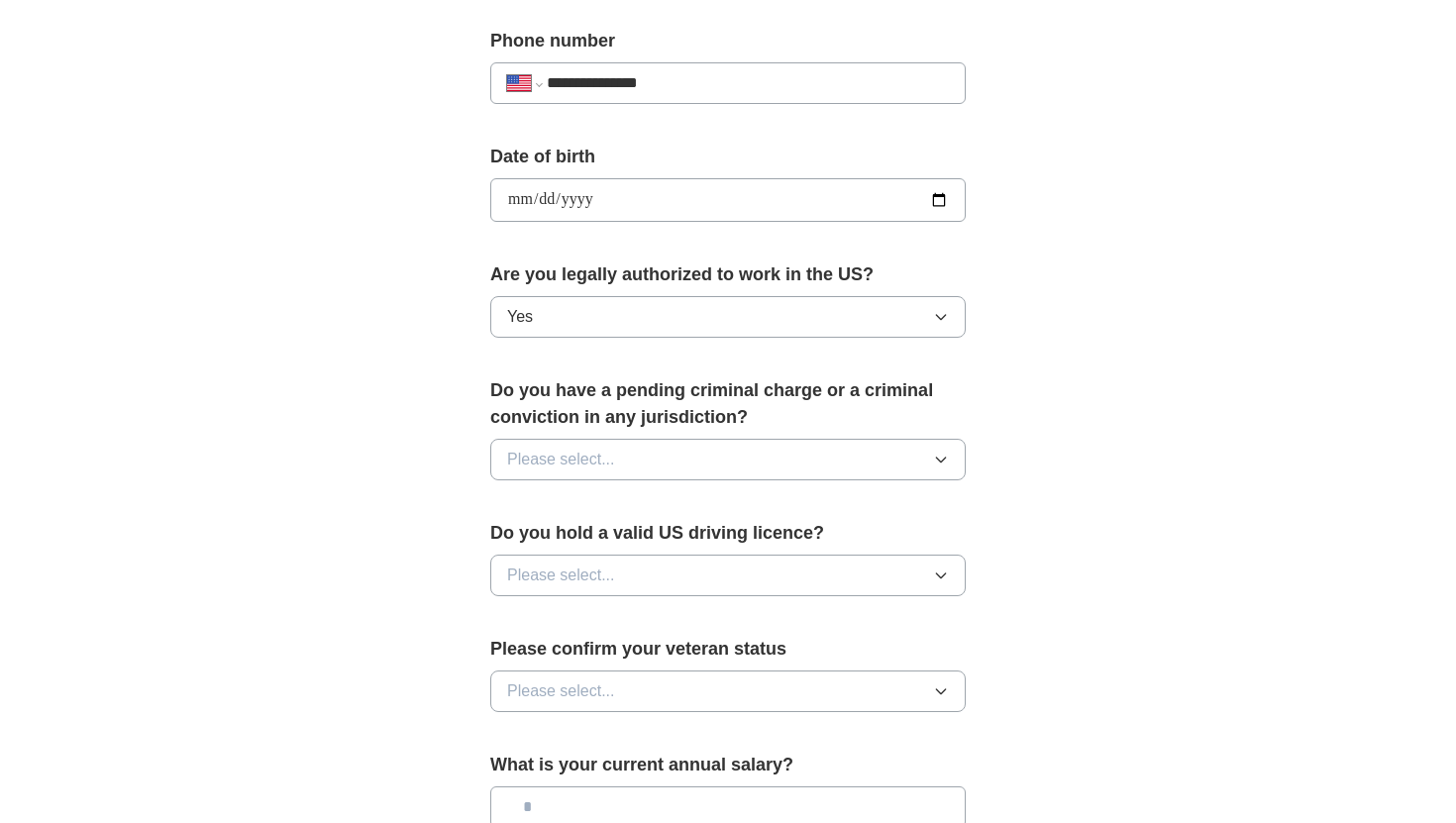 click on "Please select..." at bounding box center [728, 460] 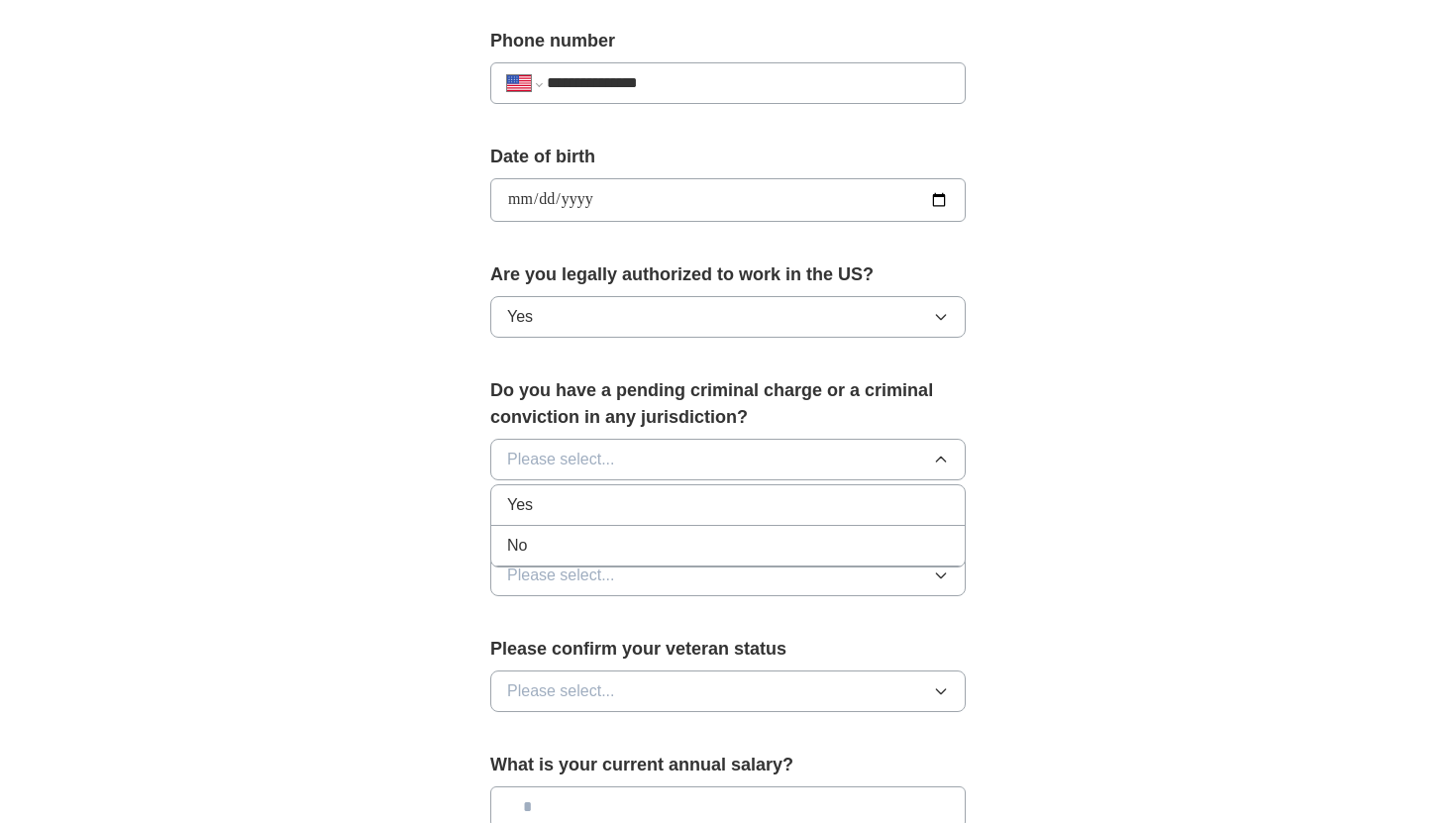 click on "No" at bounding box center (728, 546) 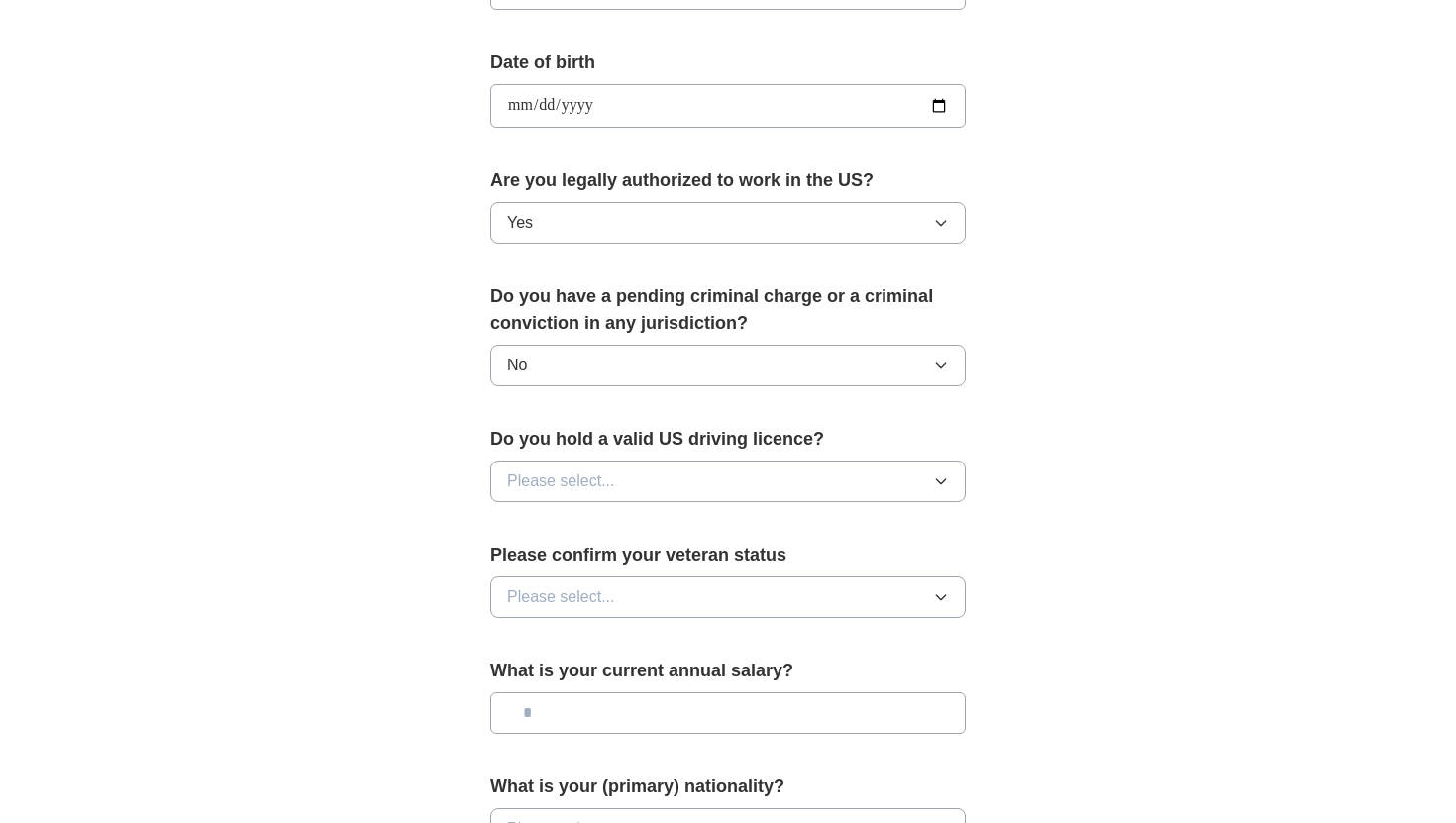 scroll, scrollTop: 904, scrollLeft: 0, axis: vertical 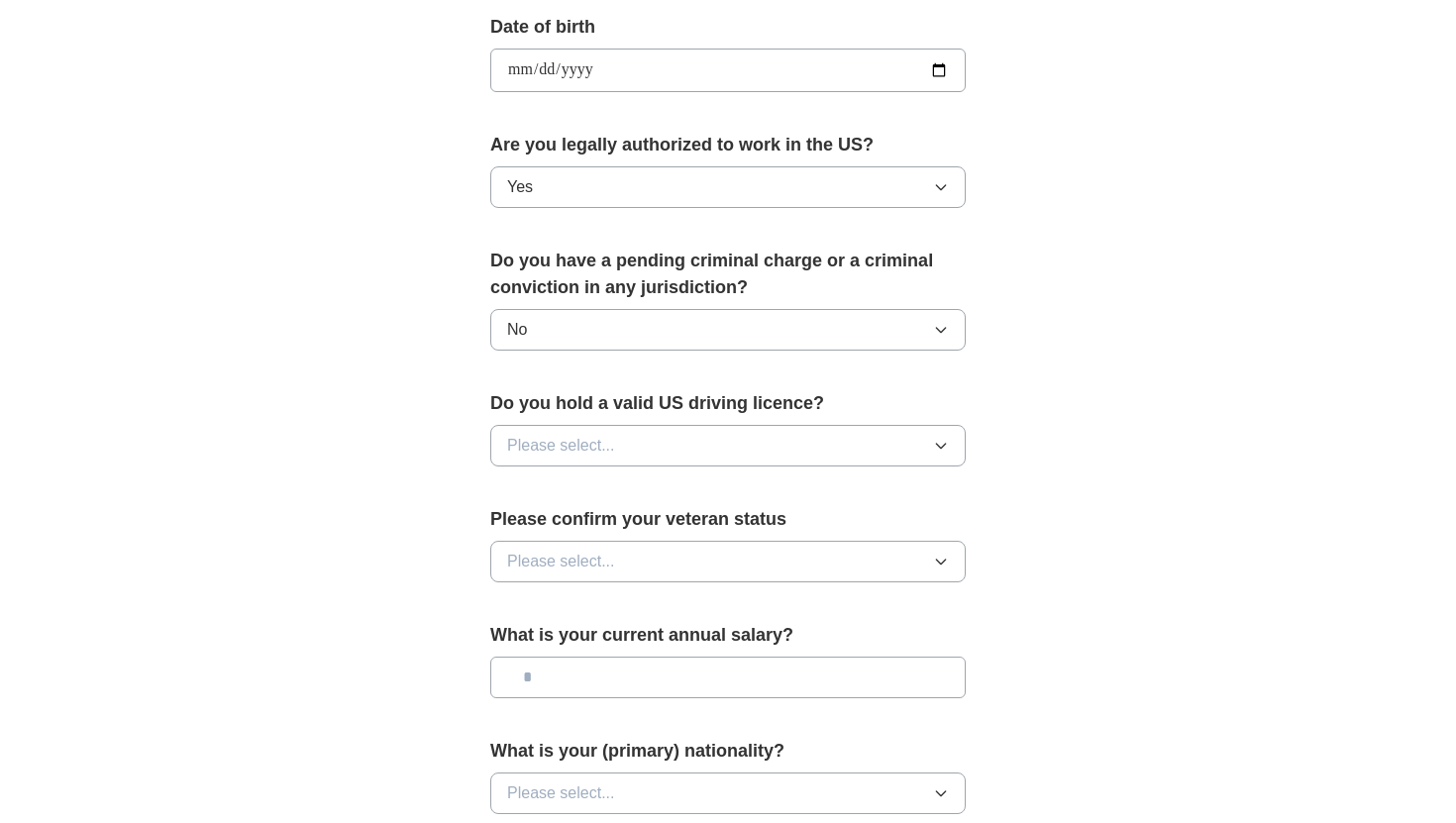 click on "Please select..." at bounding box center (728, 446) 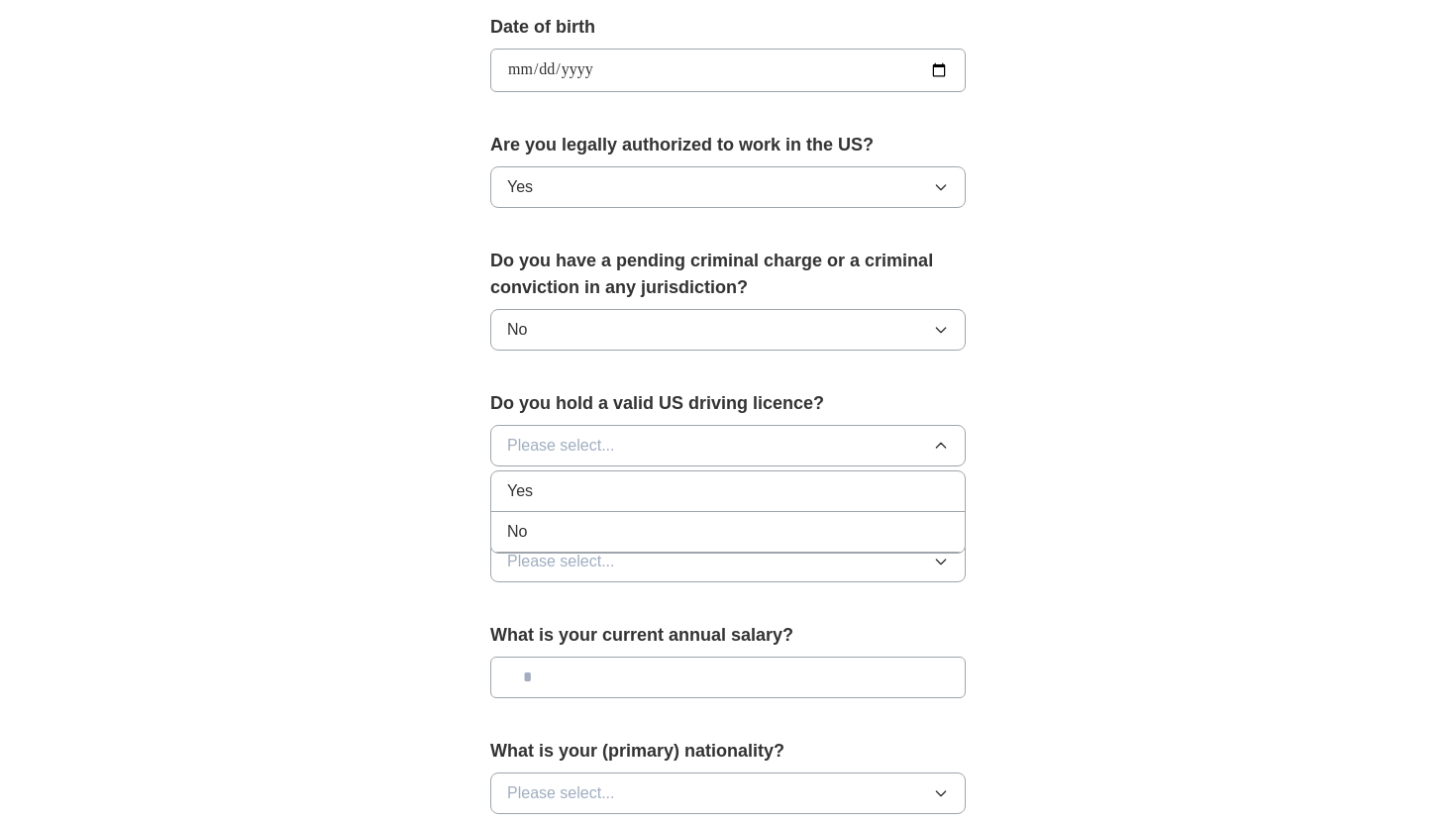 click on "Yes" at bounding box center (728, 491) 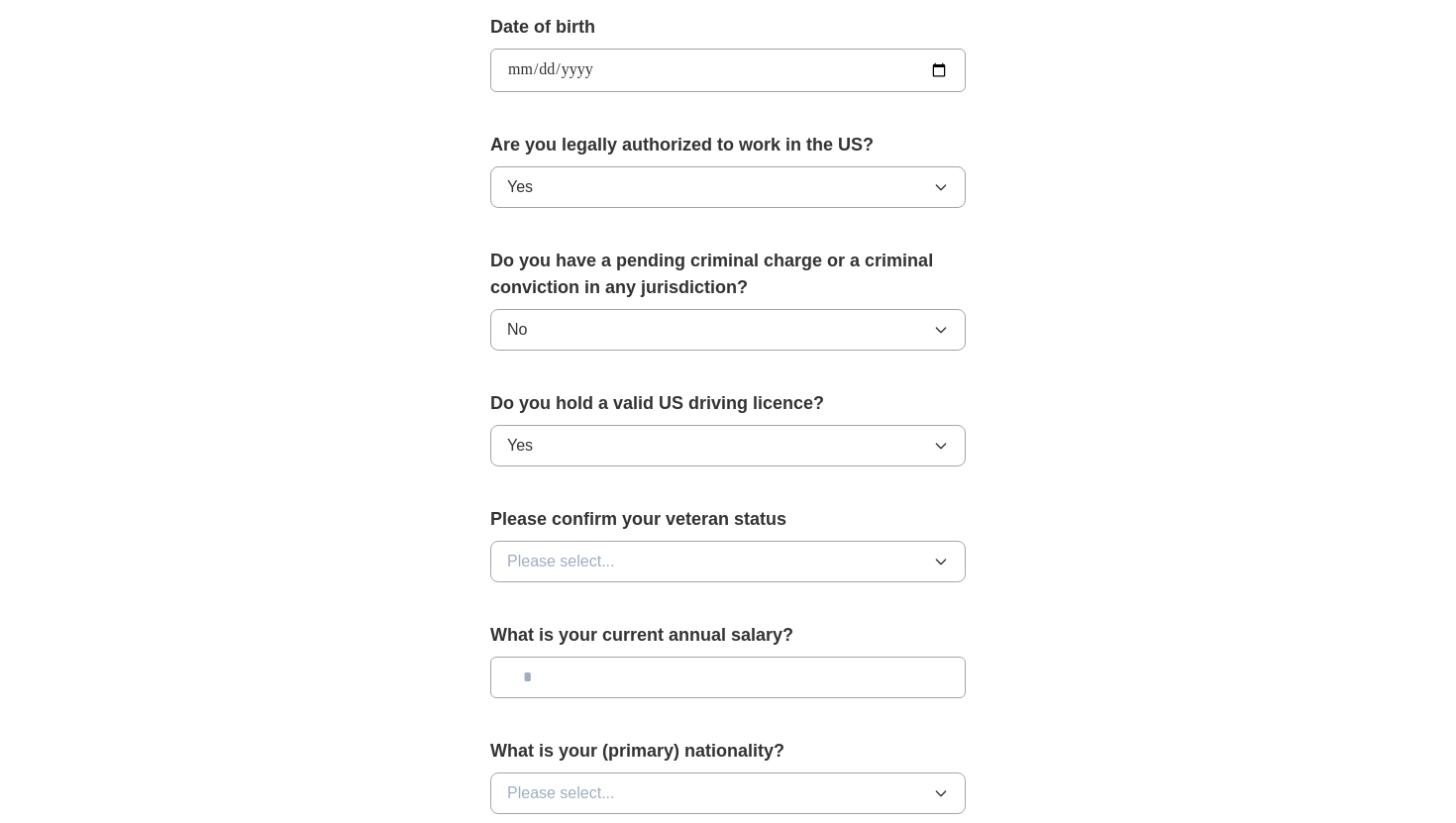 click on "Please select..." at bounding box center [728, 562] 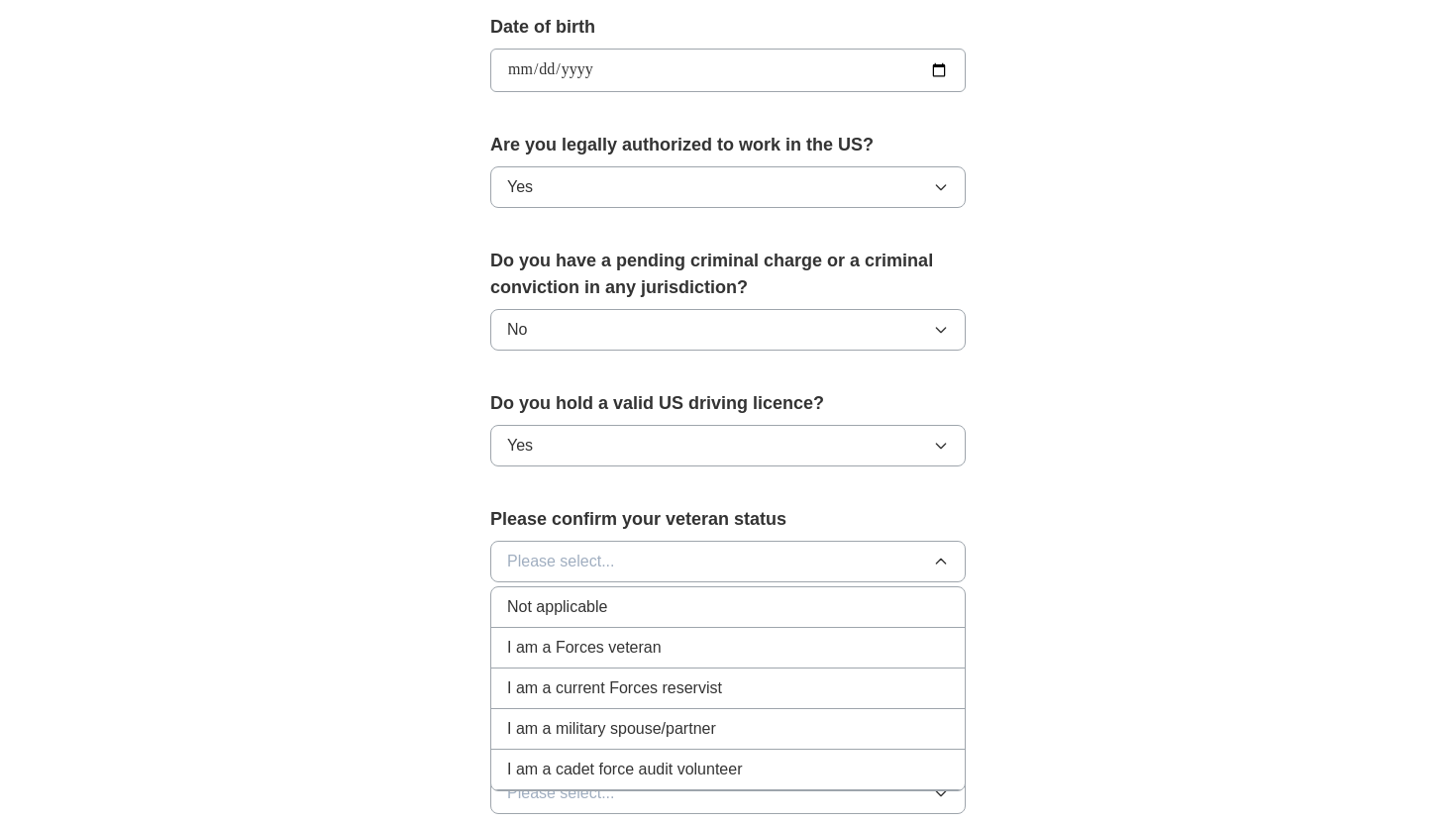 click on "Not applicable" at bounding box center (728, 607) 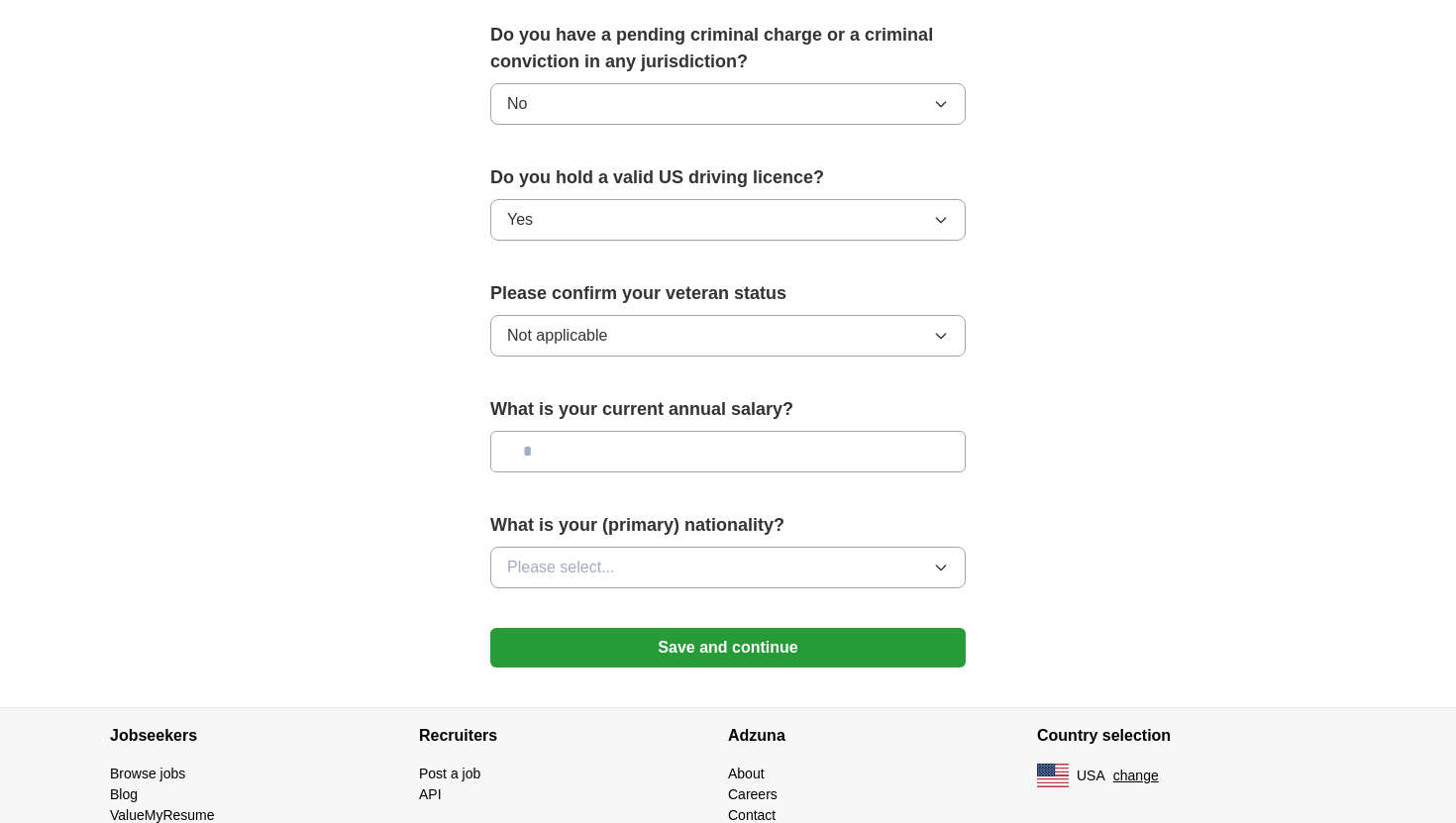 scroll, scrollTop: 1177, scrollLeft: 0, axis: vertical 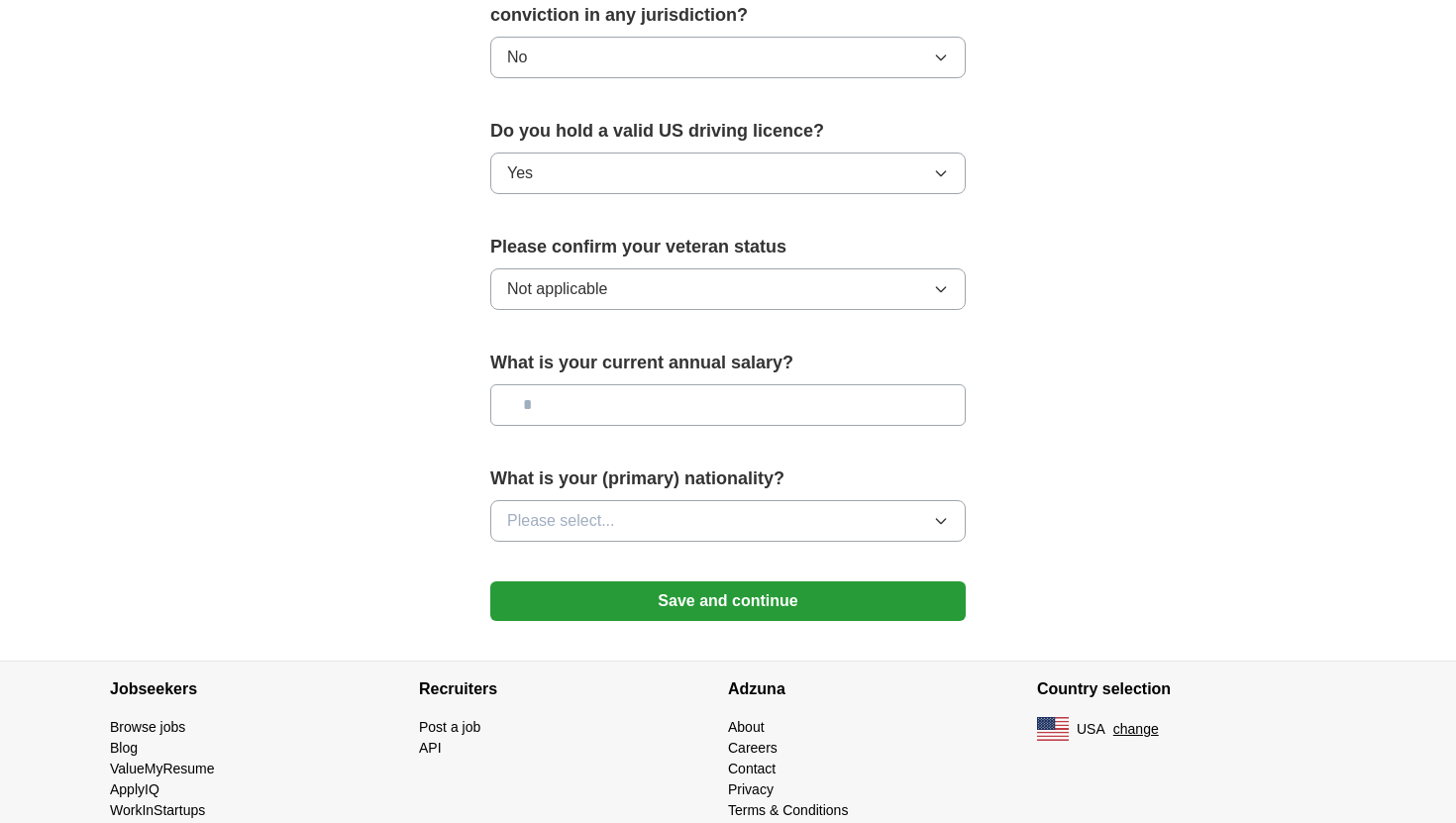 click at bounding box center (728, 405) 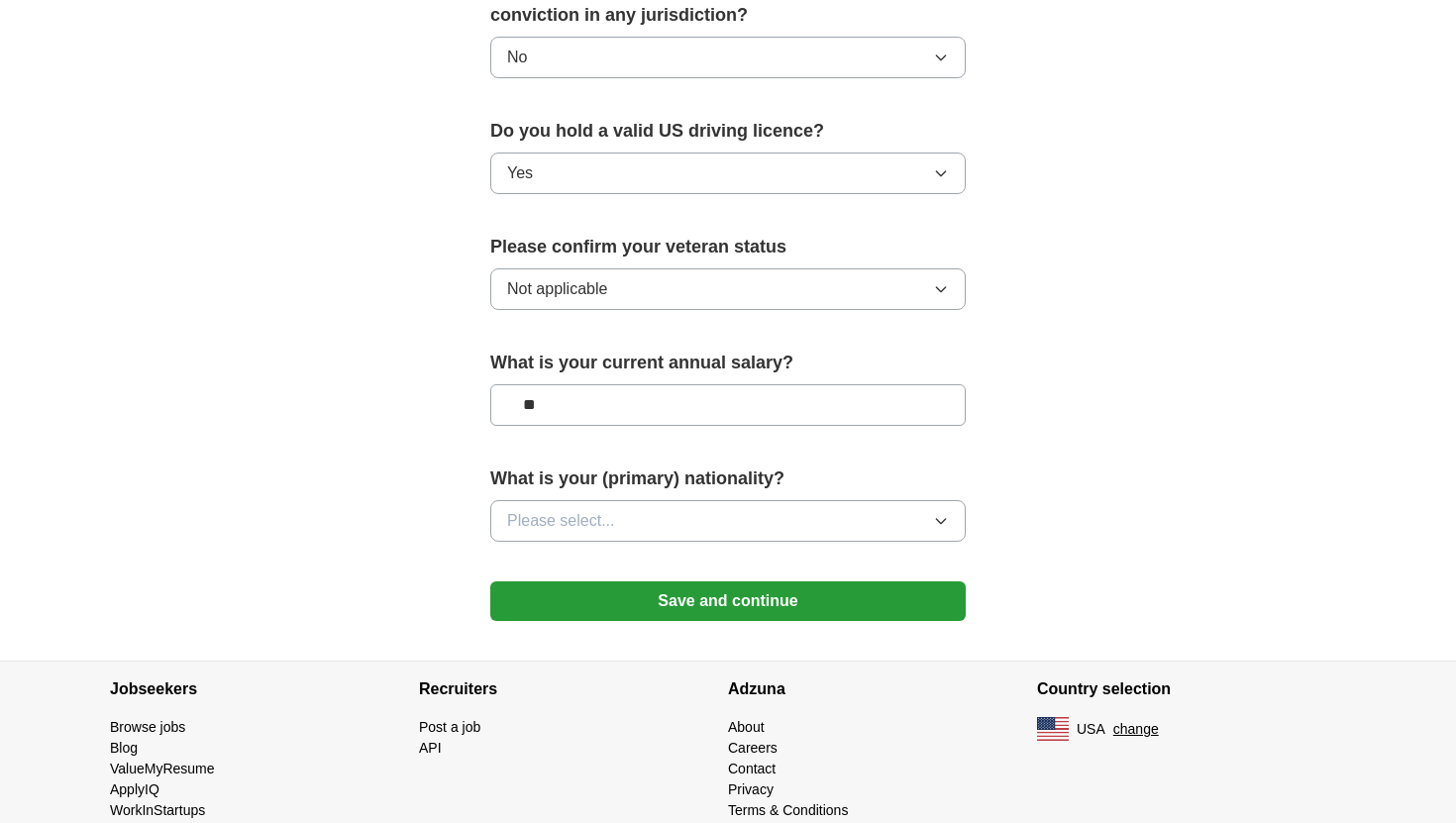 type on "**" 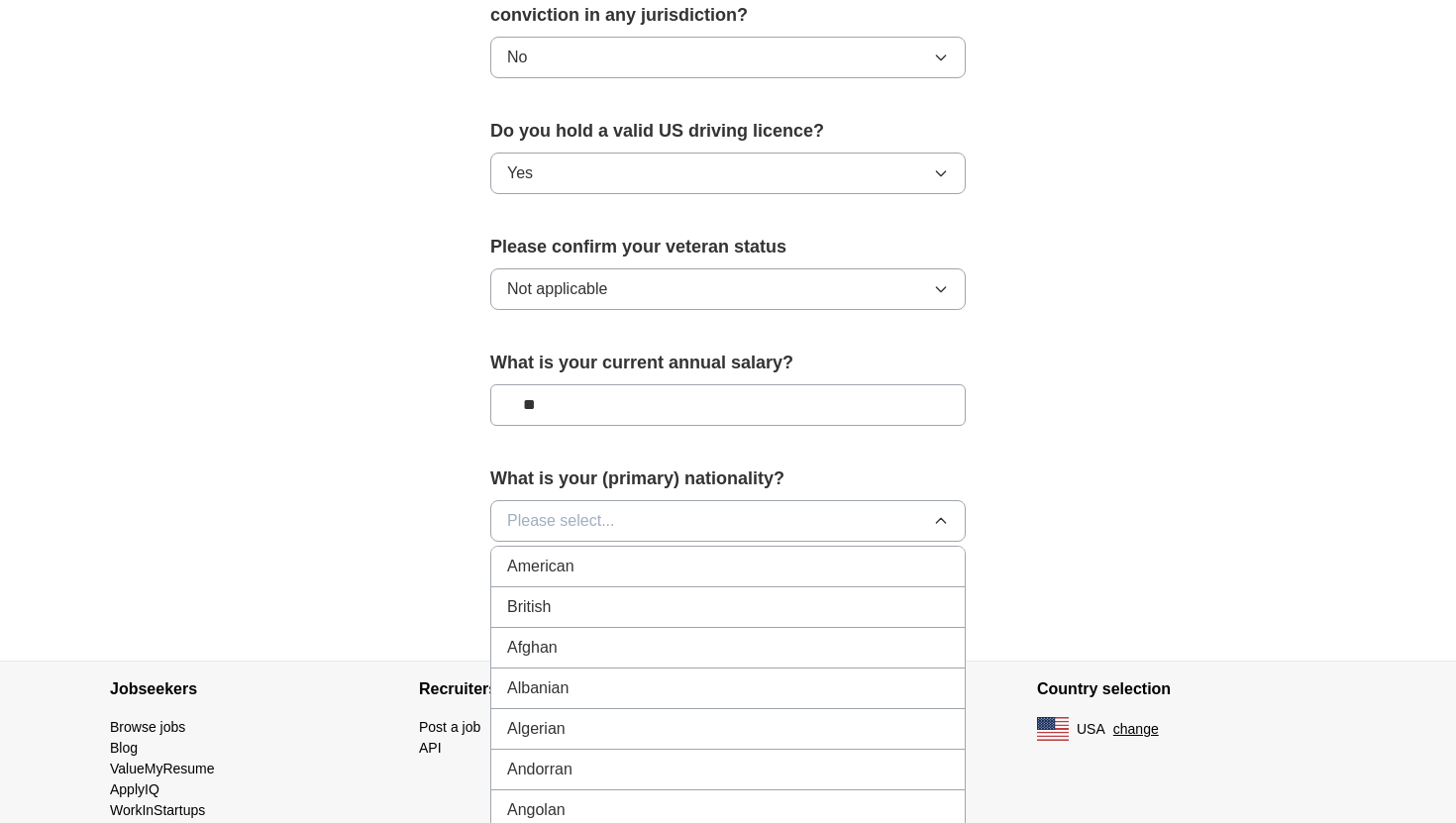 click on "American" at bounding box center [728, 566] 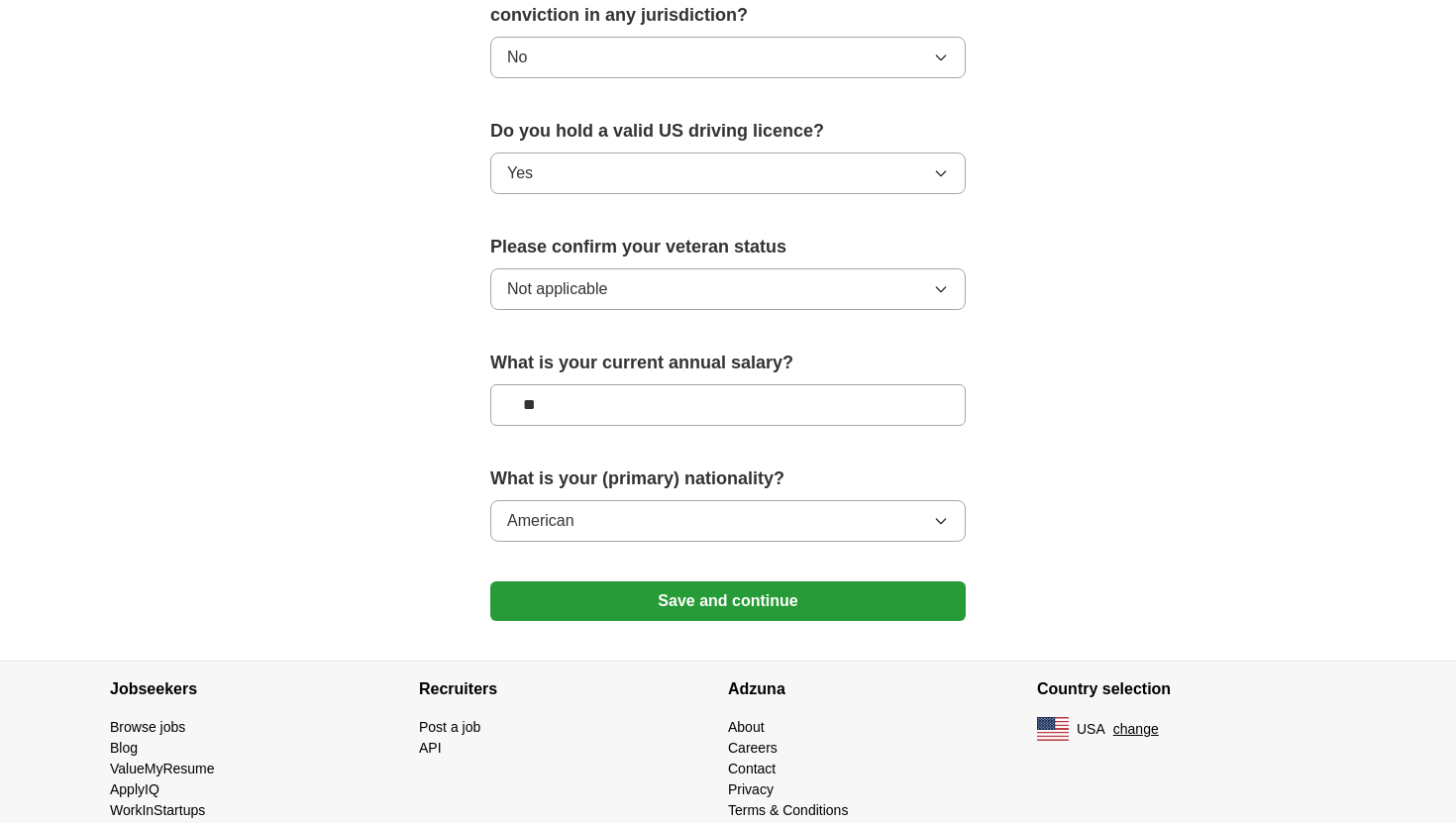 click on "Save and continue" at bounding box center [728, 601] 